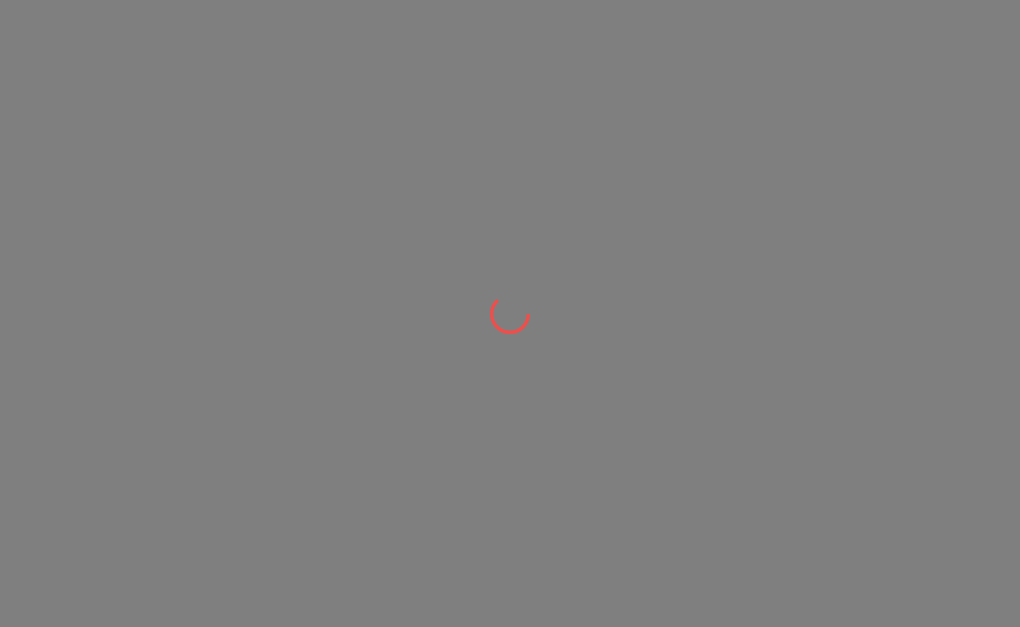 scroll, scrollTop: 0, scrollLeft: 0, axis: both 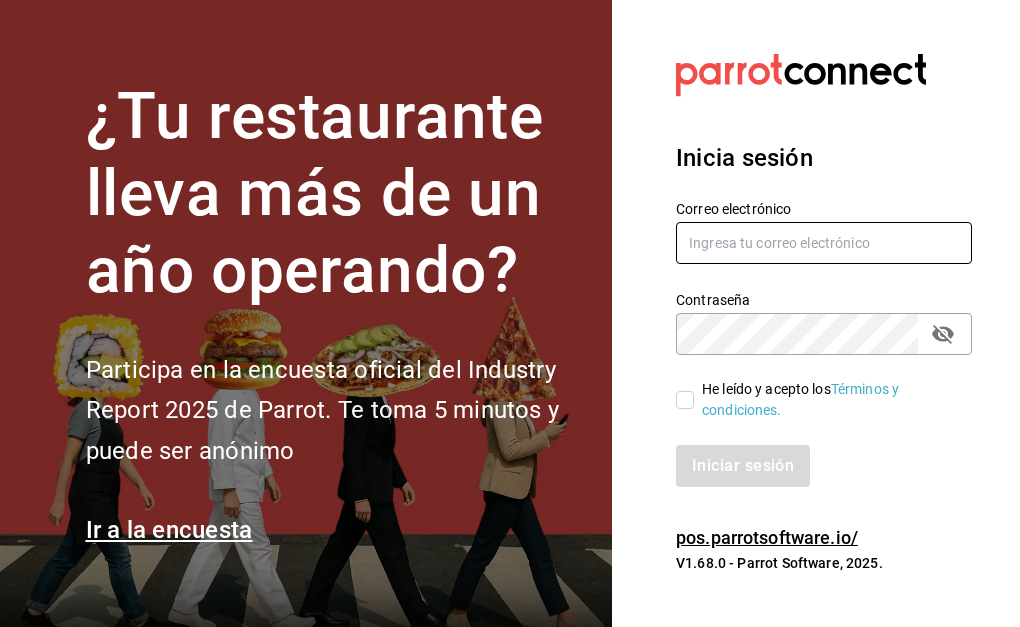 type on "[USERNAME]@[DOMAIN].com" 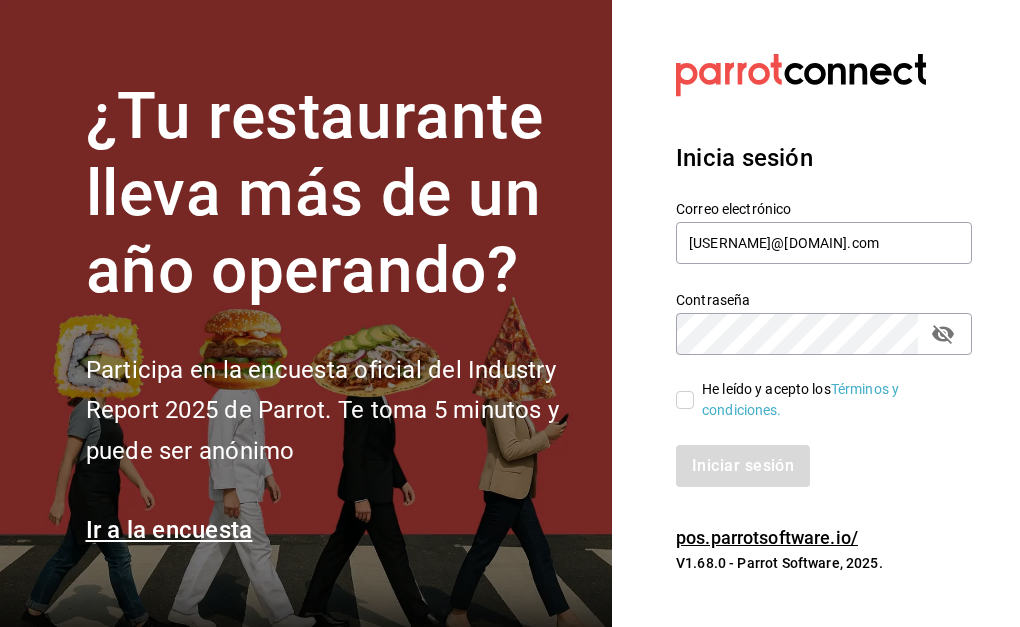 click on "He leído y acepto los  Términos y condiciones." at bounding box center (816, 400) 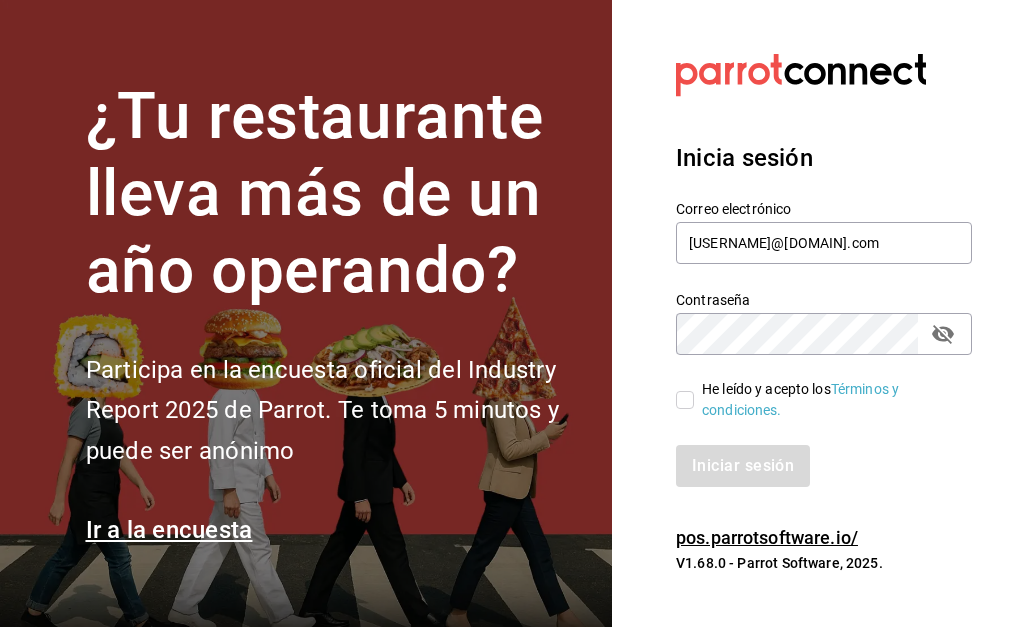 checkbox on "true" 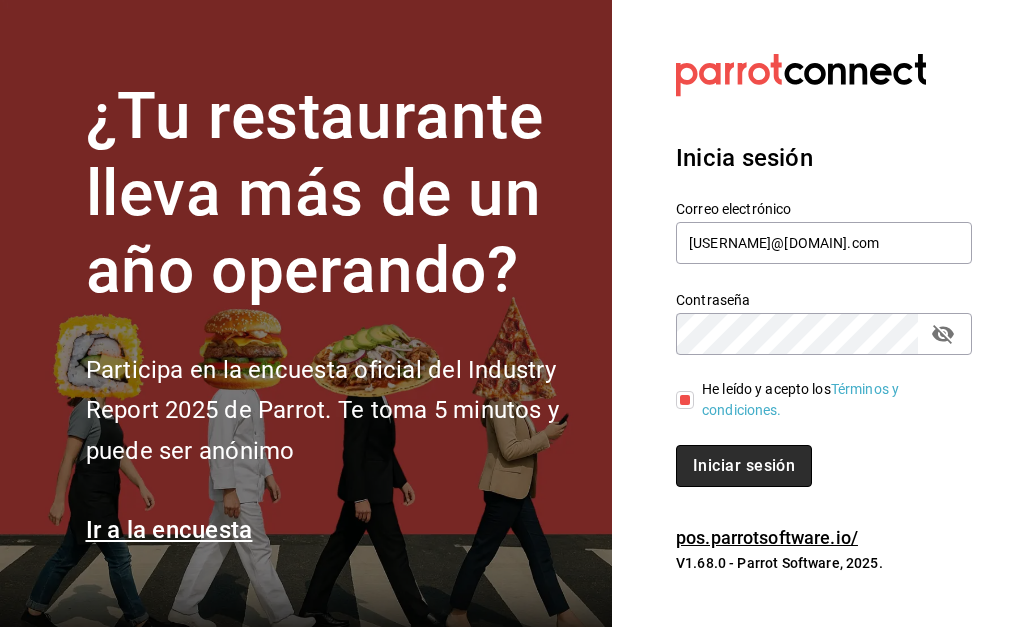 click on "Iniciar sesión" at bounding box center (744, 466) 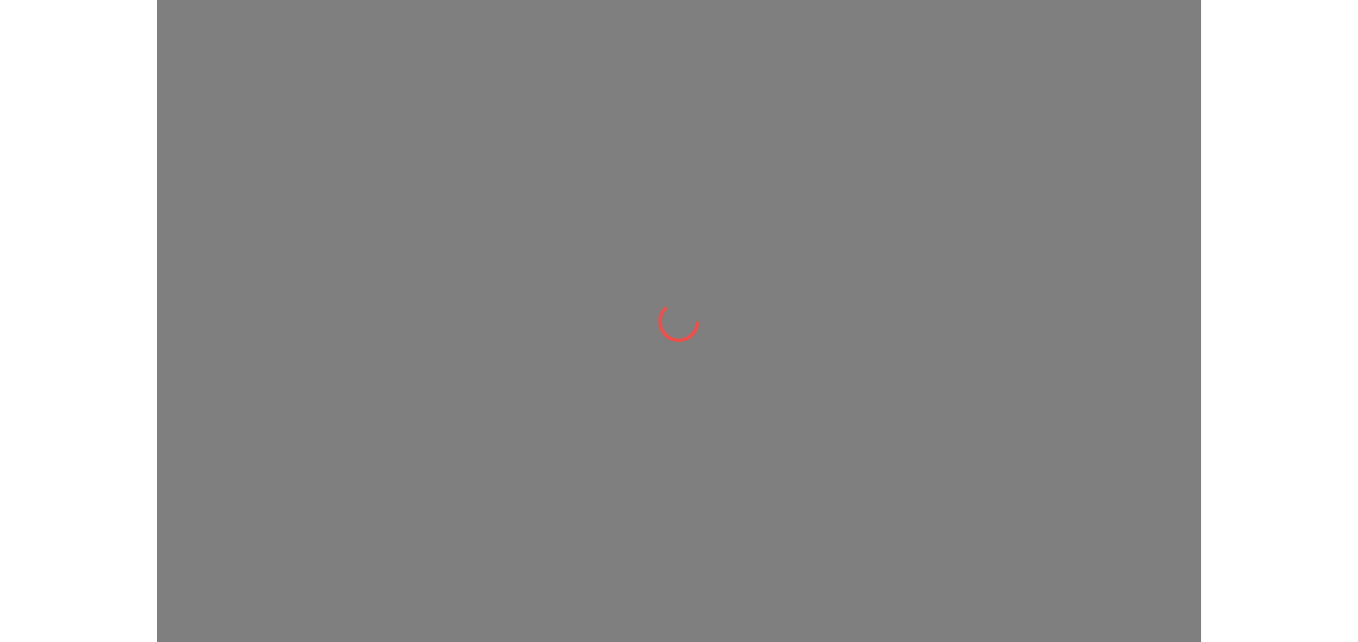 scroll, scrollTop: 0, scrollLeft: 0, axis: both 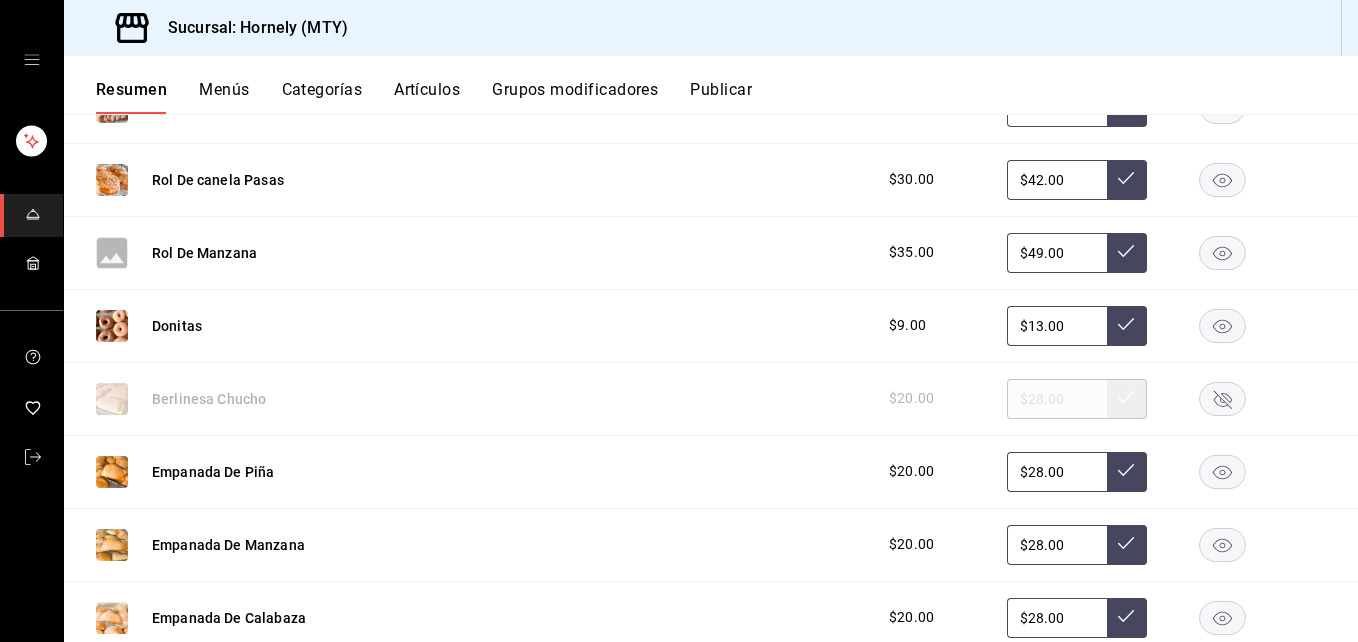 click 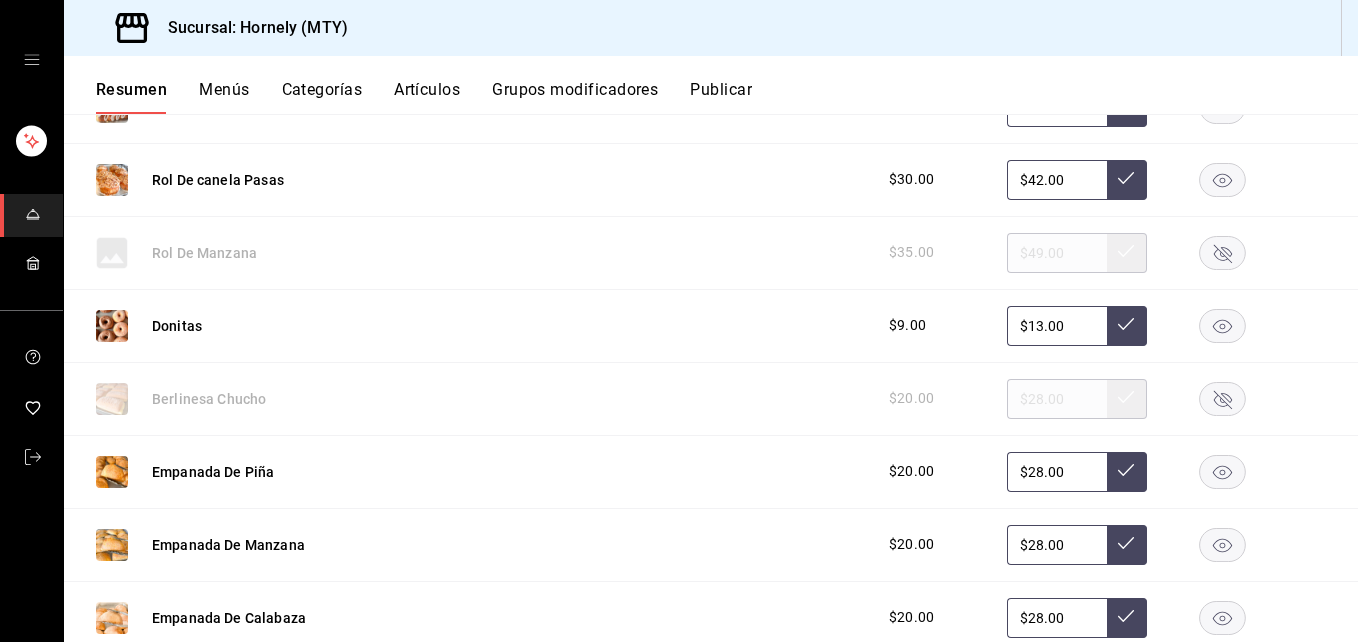 click 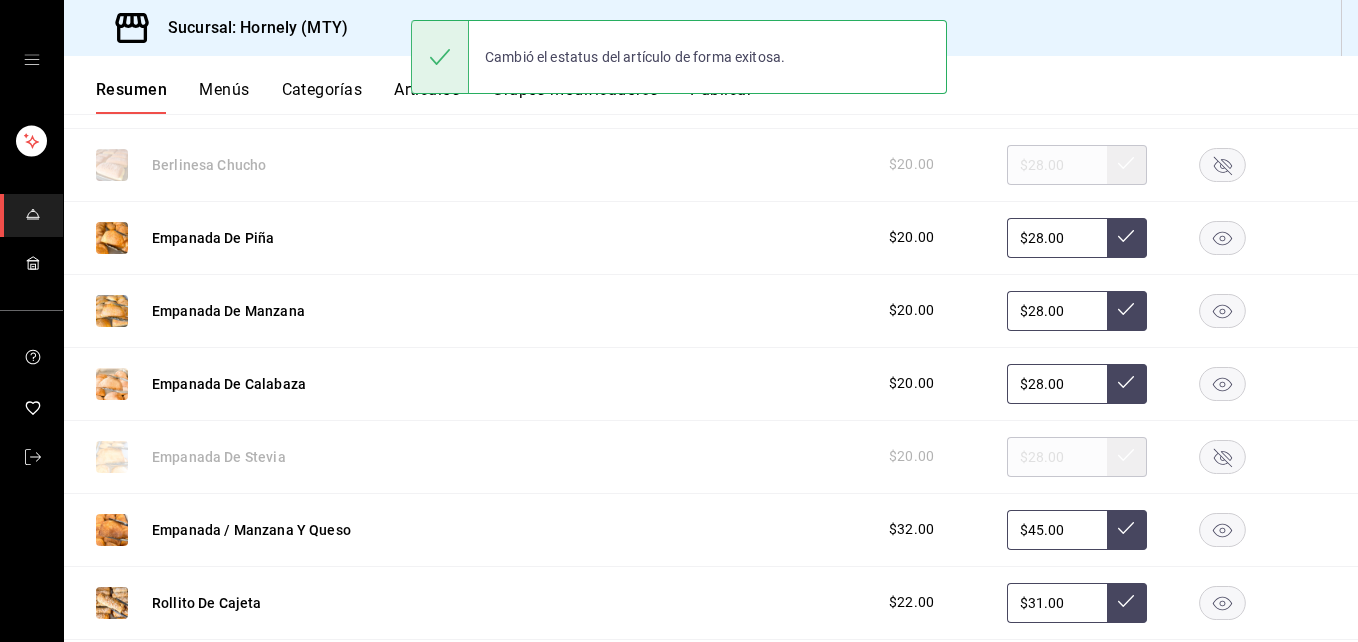 scroll, scrollTop: 900, scrollLeft: 0, axis: vertical 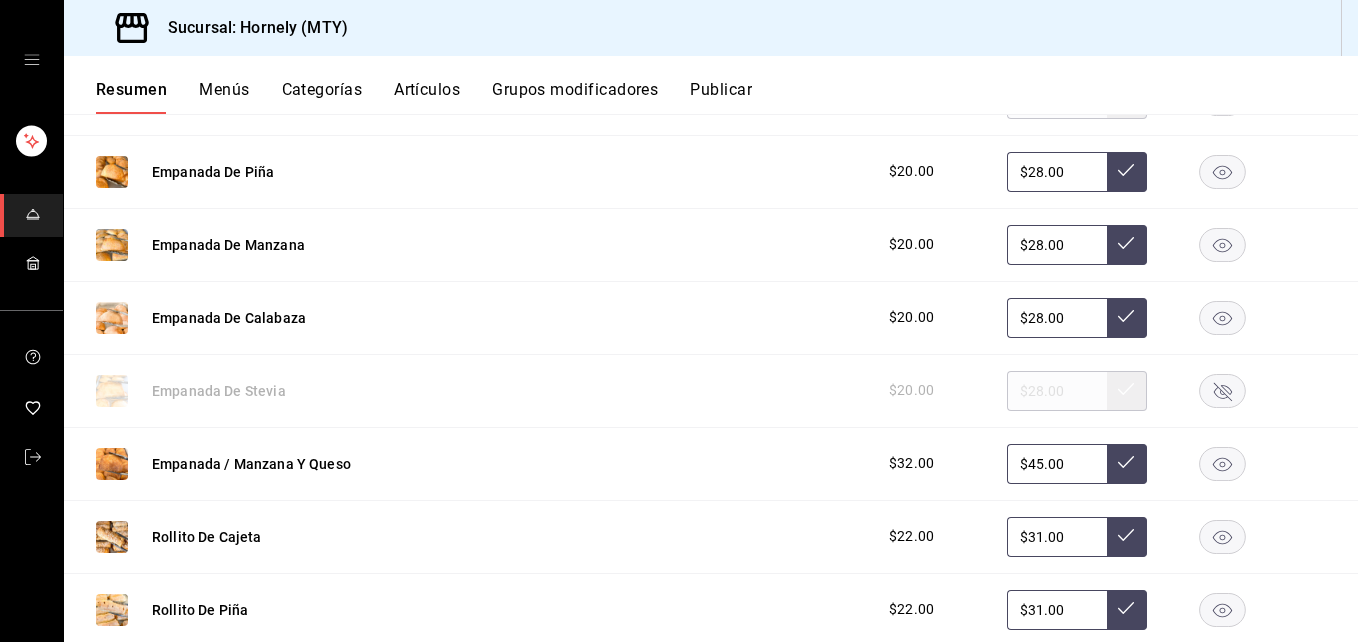 click 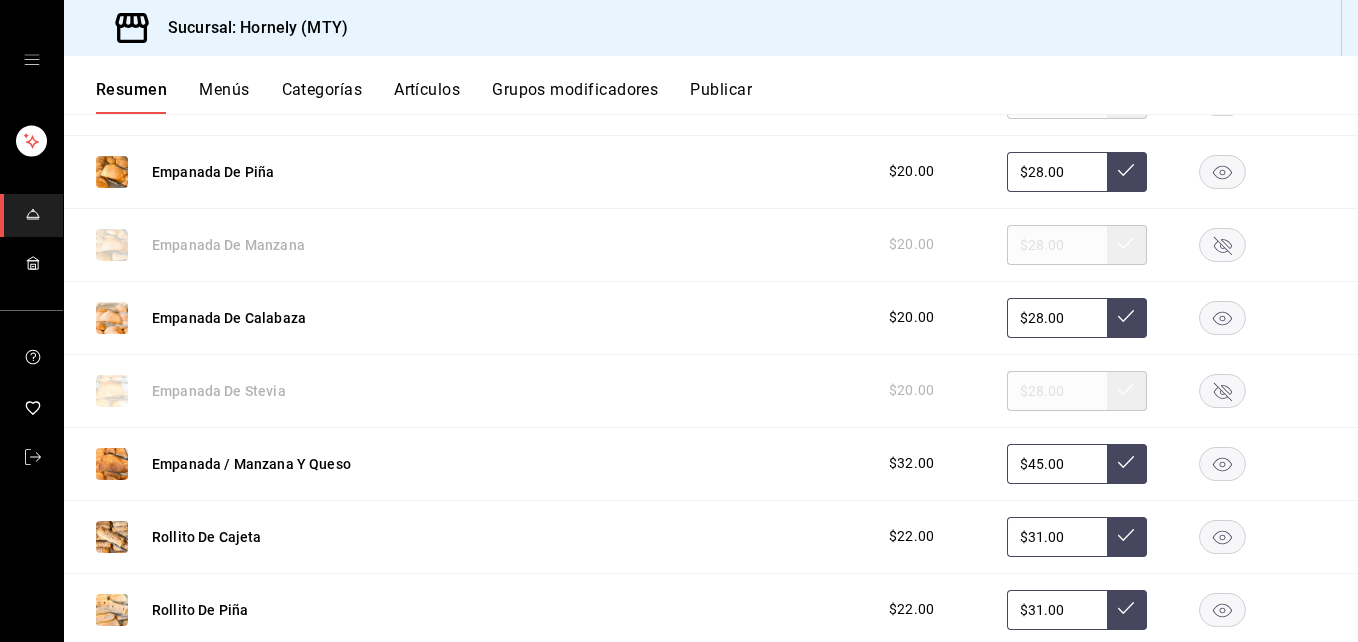 click 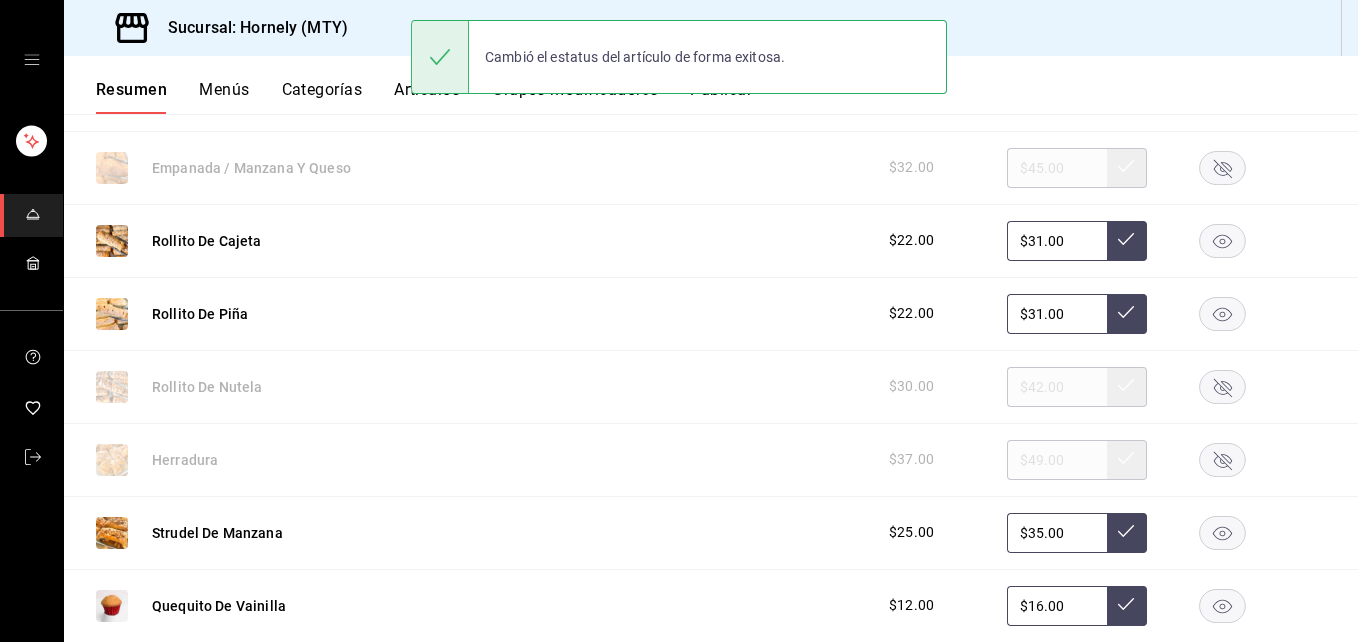 scroll, scrollTop: 1200, scrollLeft: 0, axis: vertical 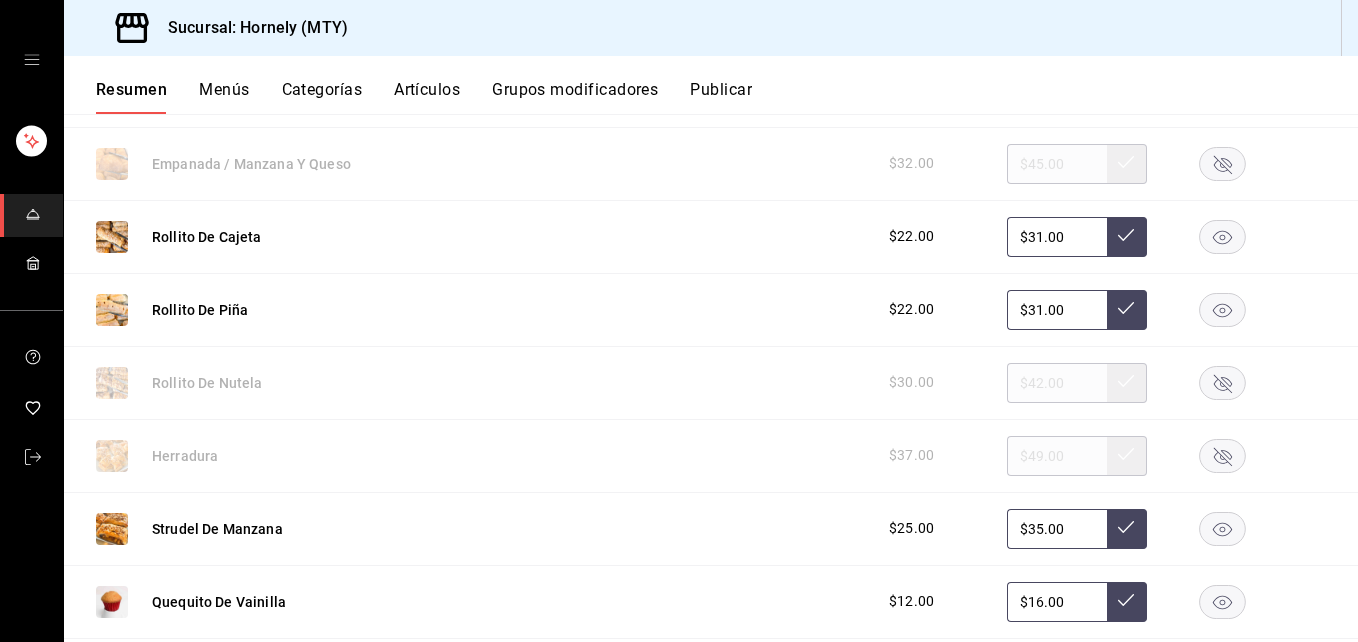 click 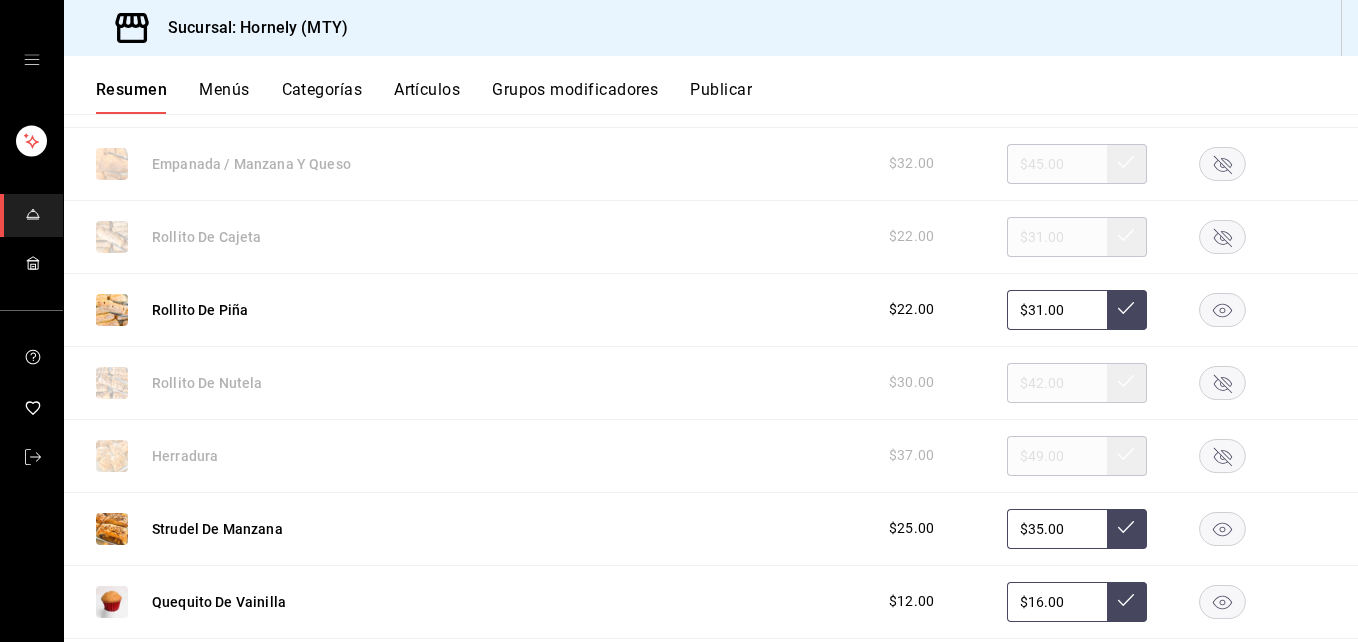 scroll, scrollTop: 1500, scrollLeft: 0, axis: vertical 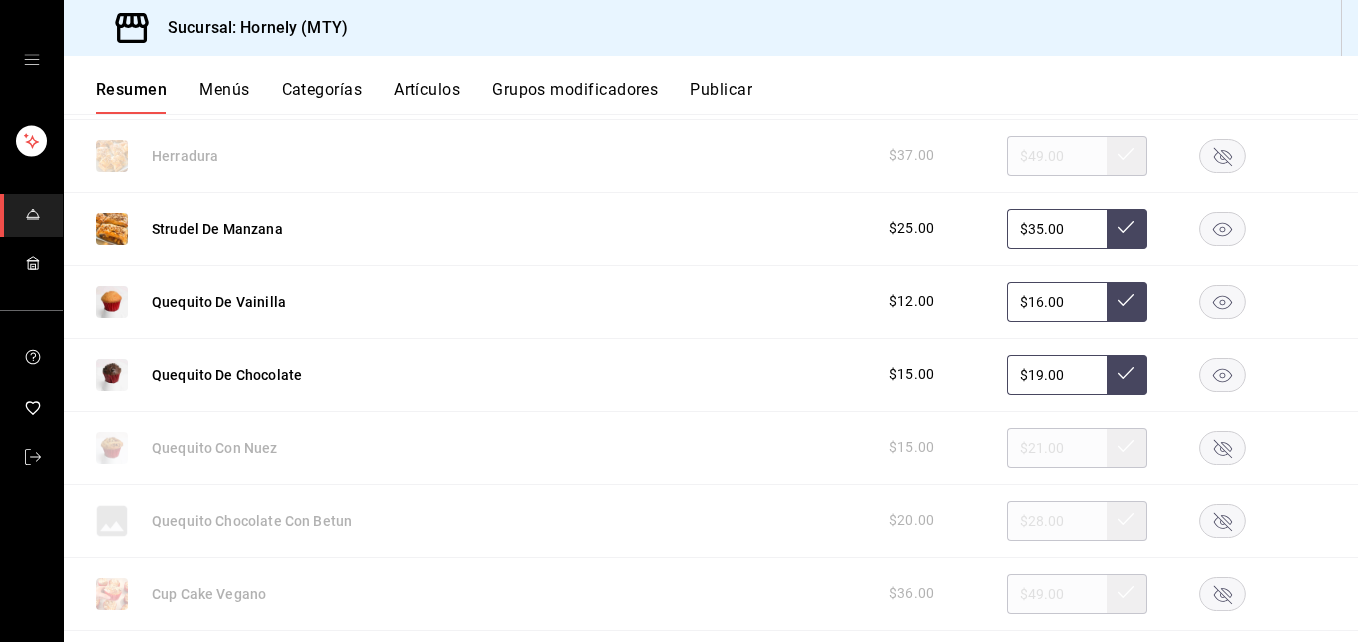click 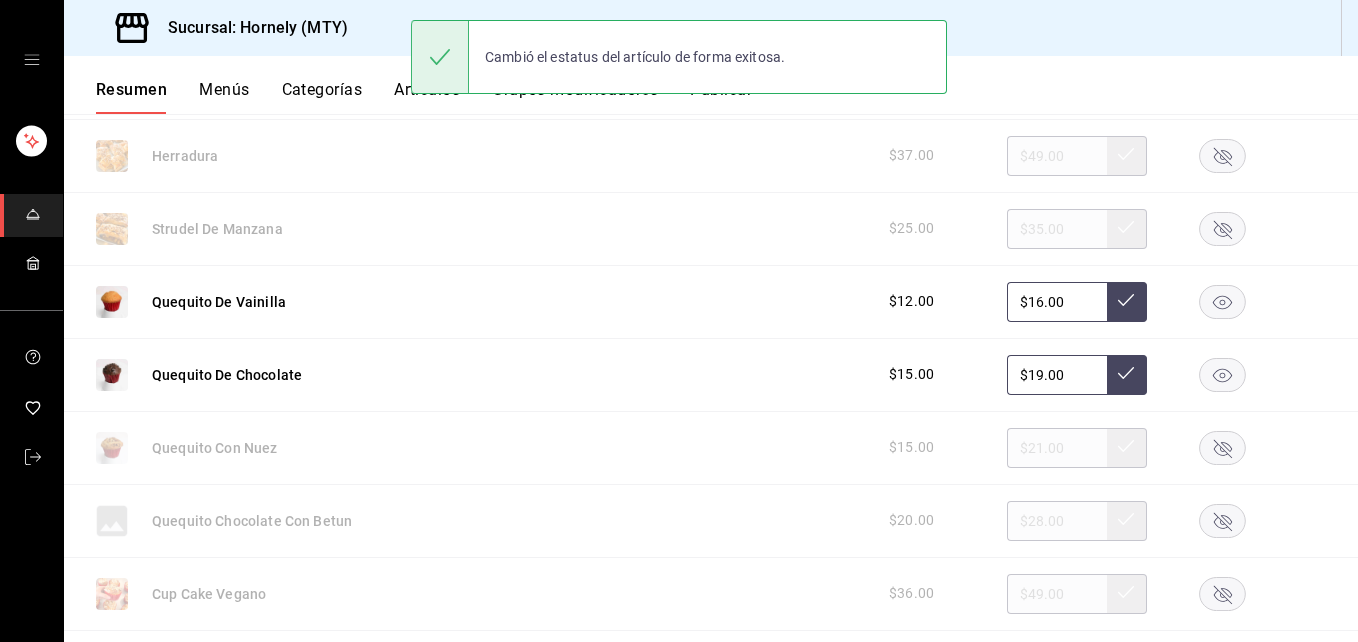 click 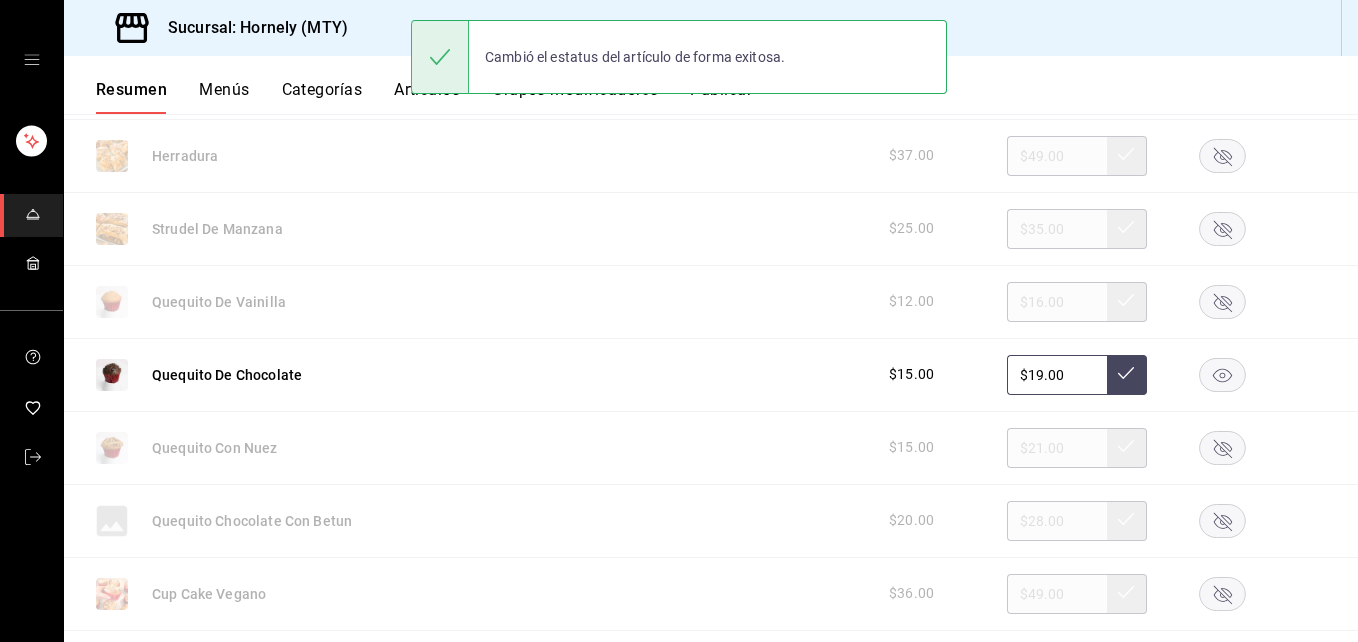 click 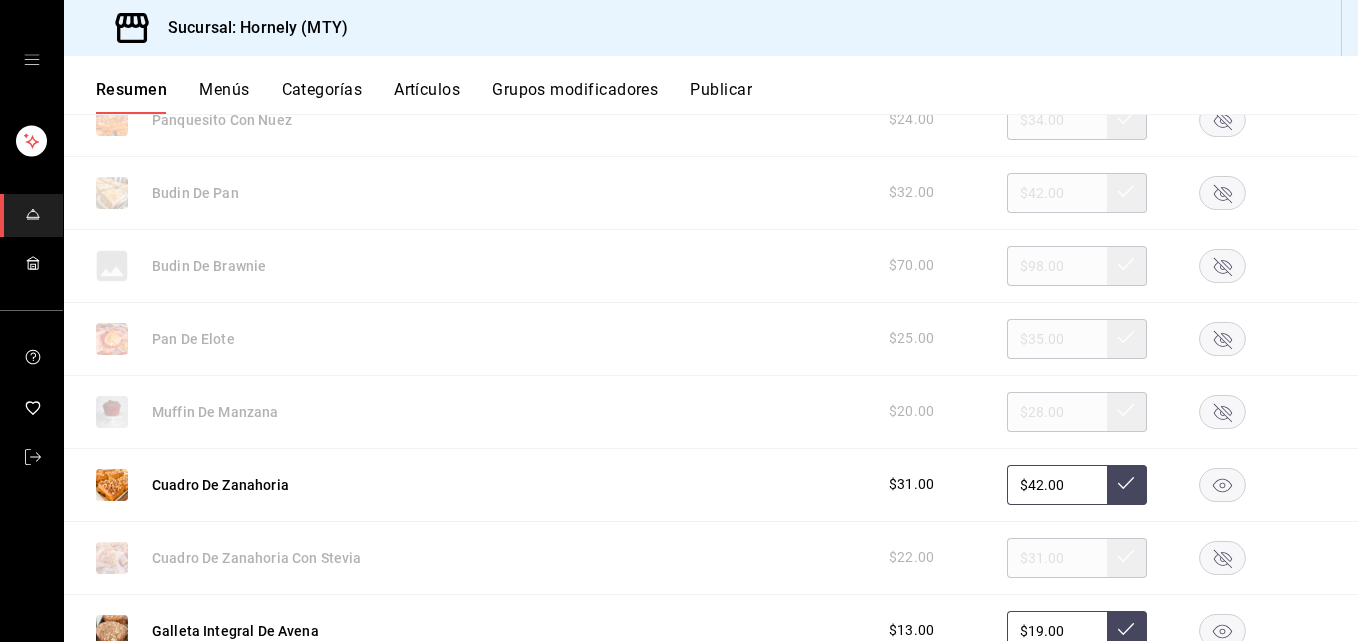 scroll, scrollTop: 2100, scrollLeft: 0, axis: vertical 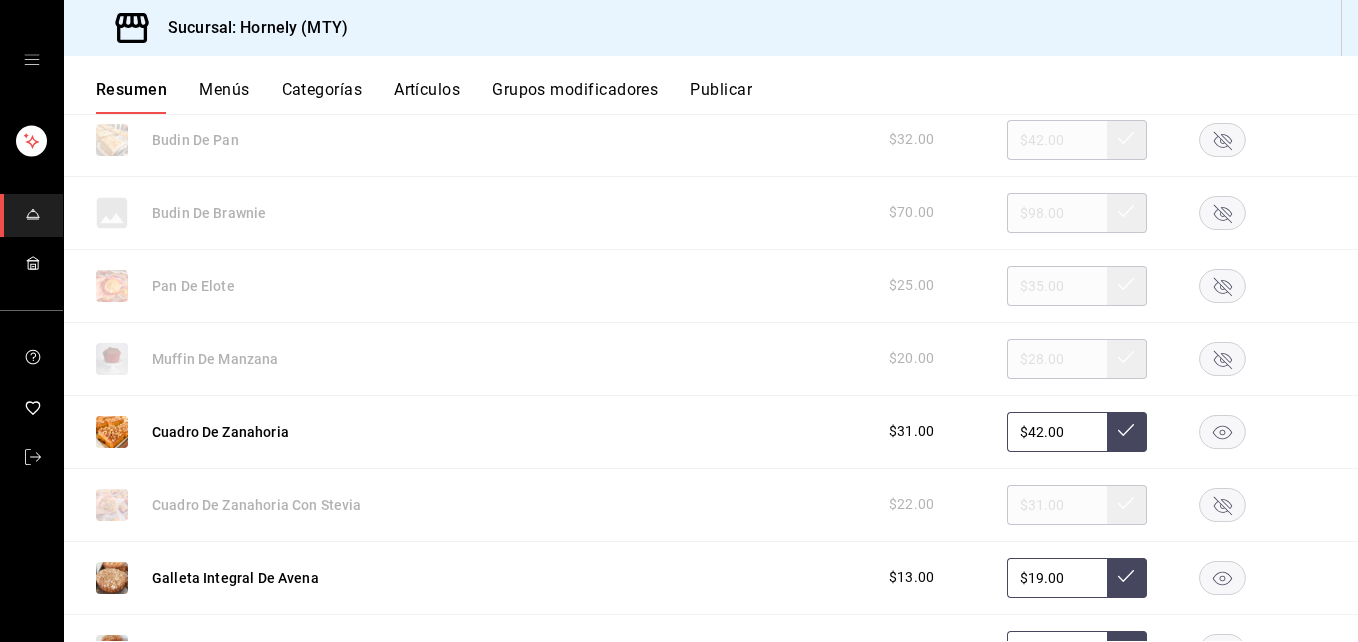 click 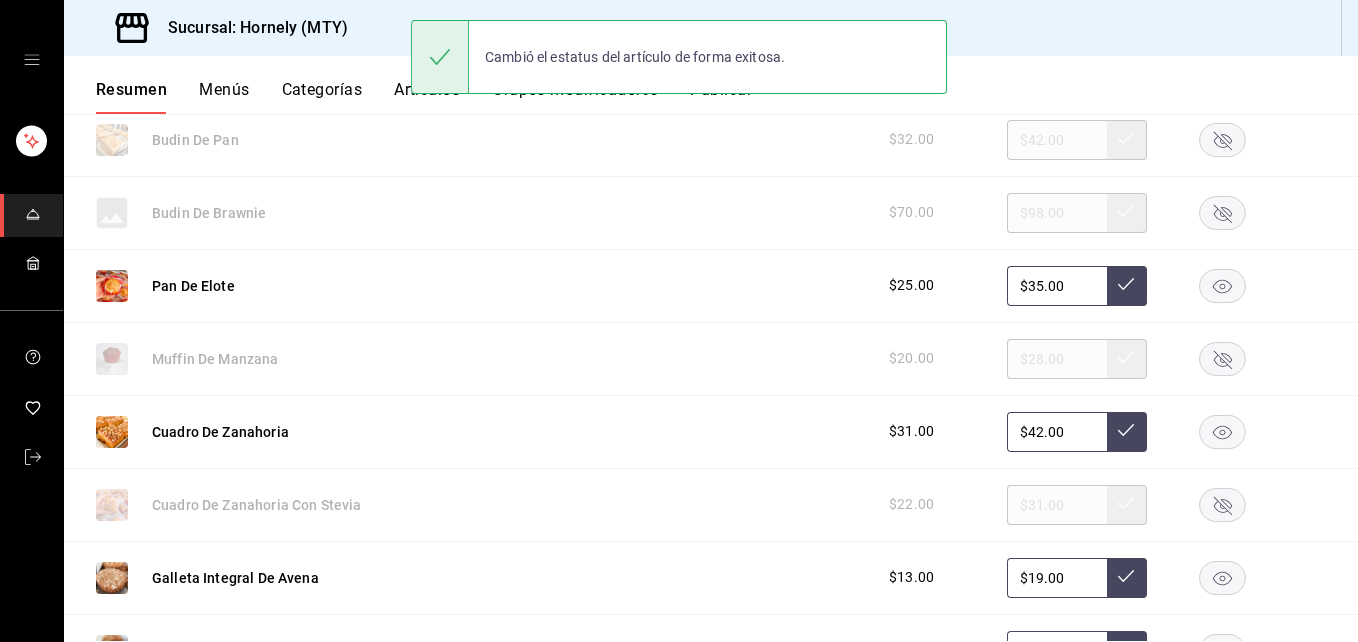 click 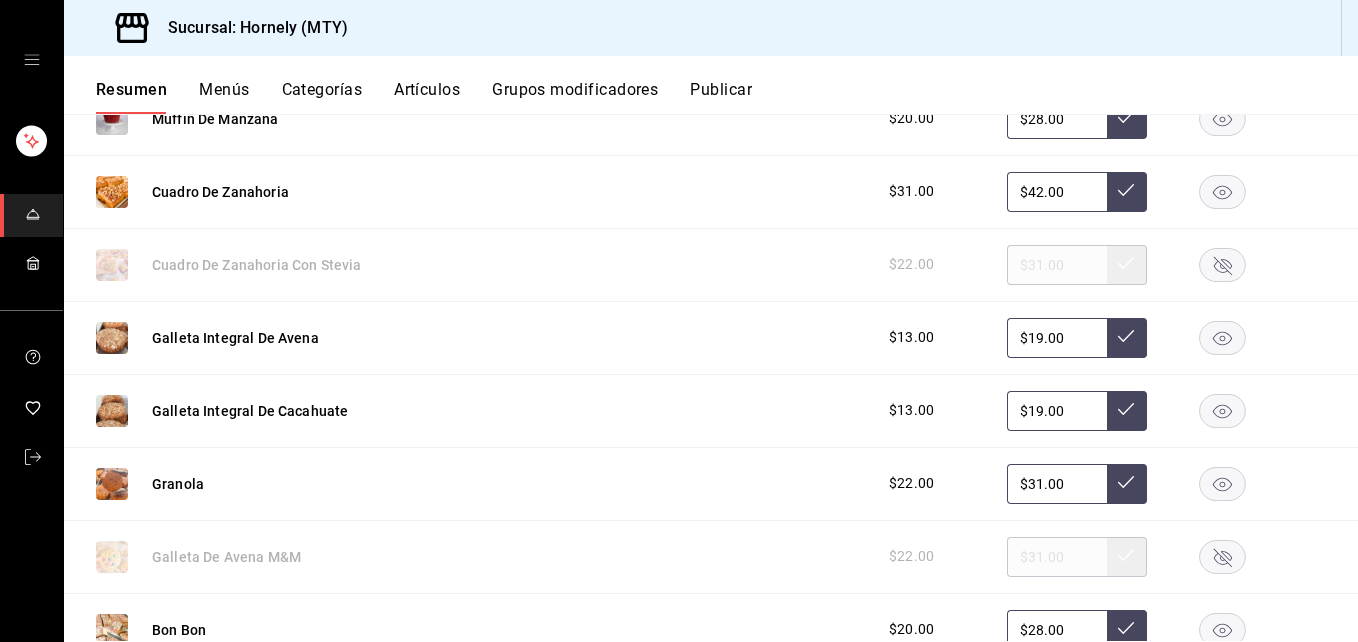 scroll, scrollTop: 2400, scrollLeft: 0, axis: vertical 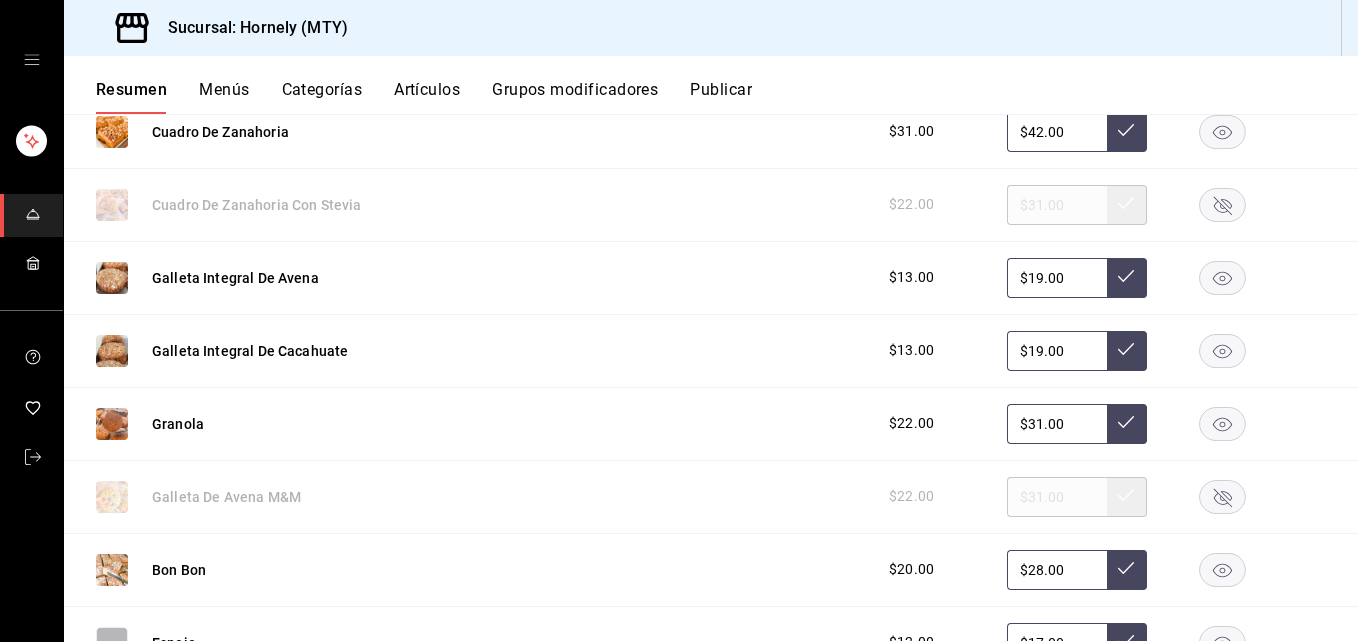 drag, startPoint x: 1201, startPoint y: 419, endPoint x: 856, endPoint y: 422, distance: 345.01303 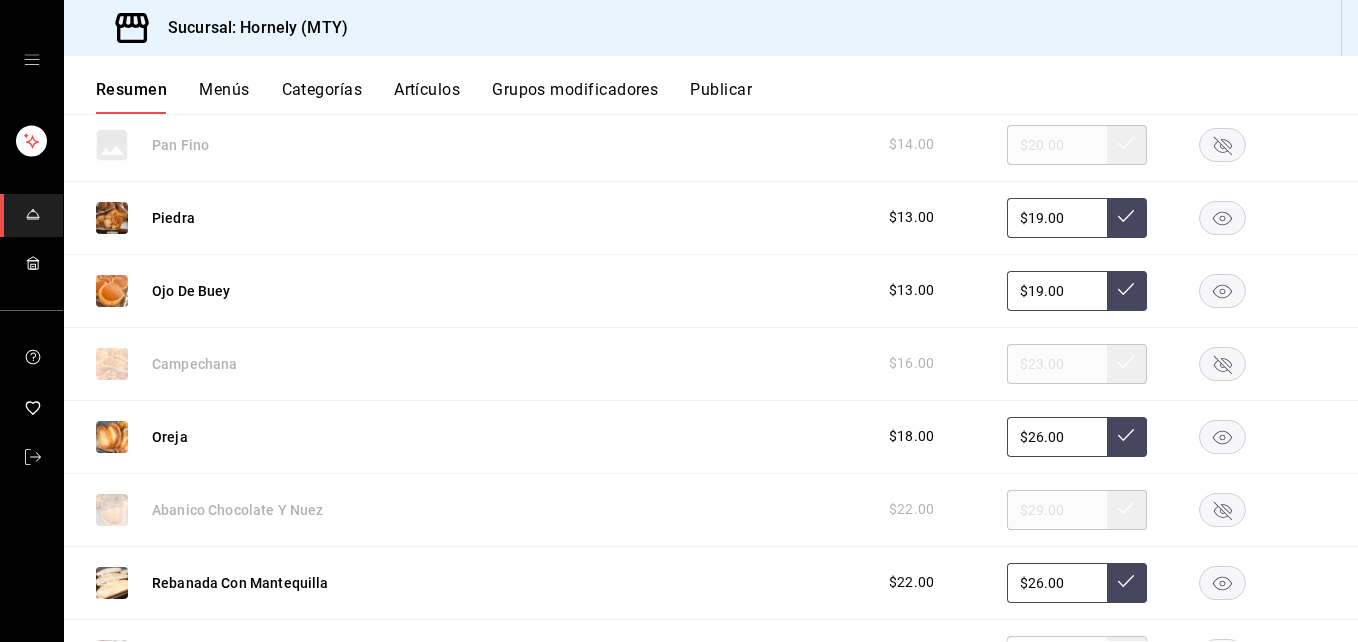 scroll, scrollTop: 3000, scrollLeft: 0, axis: vertical 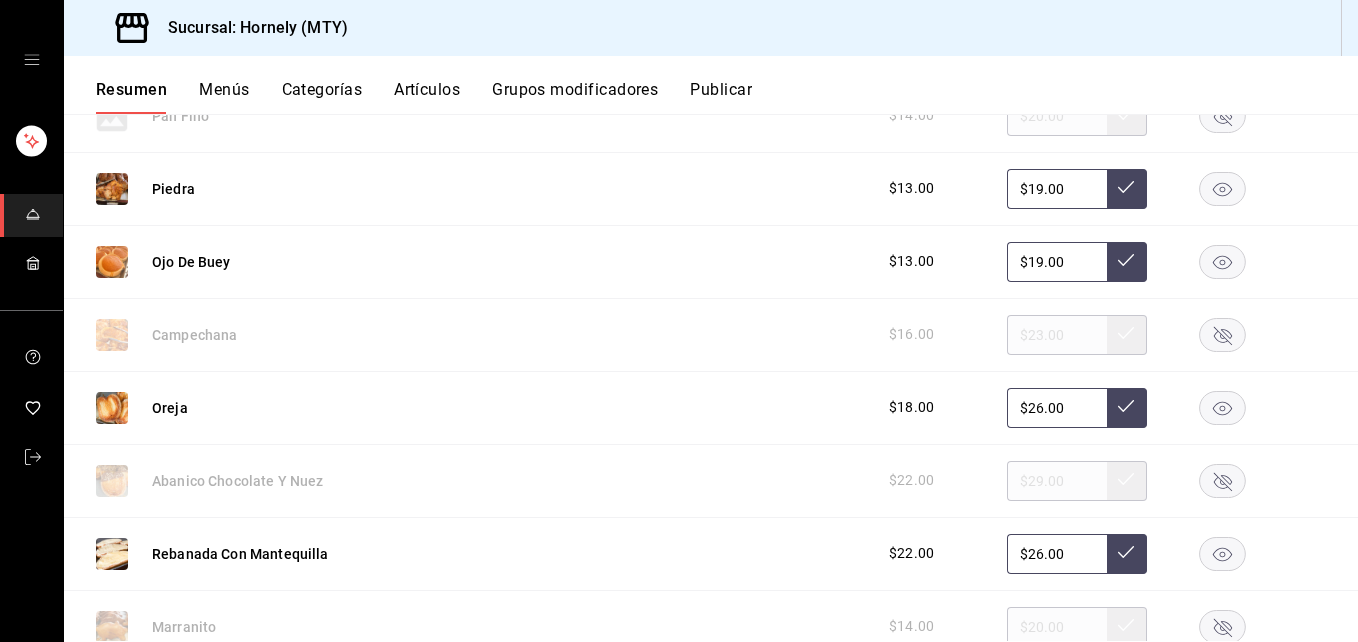 drag, startPoint x: 1204, startPoint y: 262, endPoint x: 1150, endPoint y: 282, distance: 57.58472 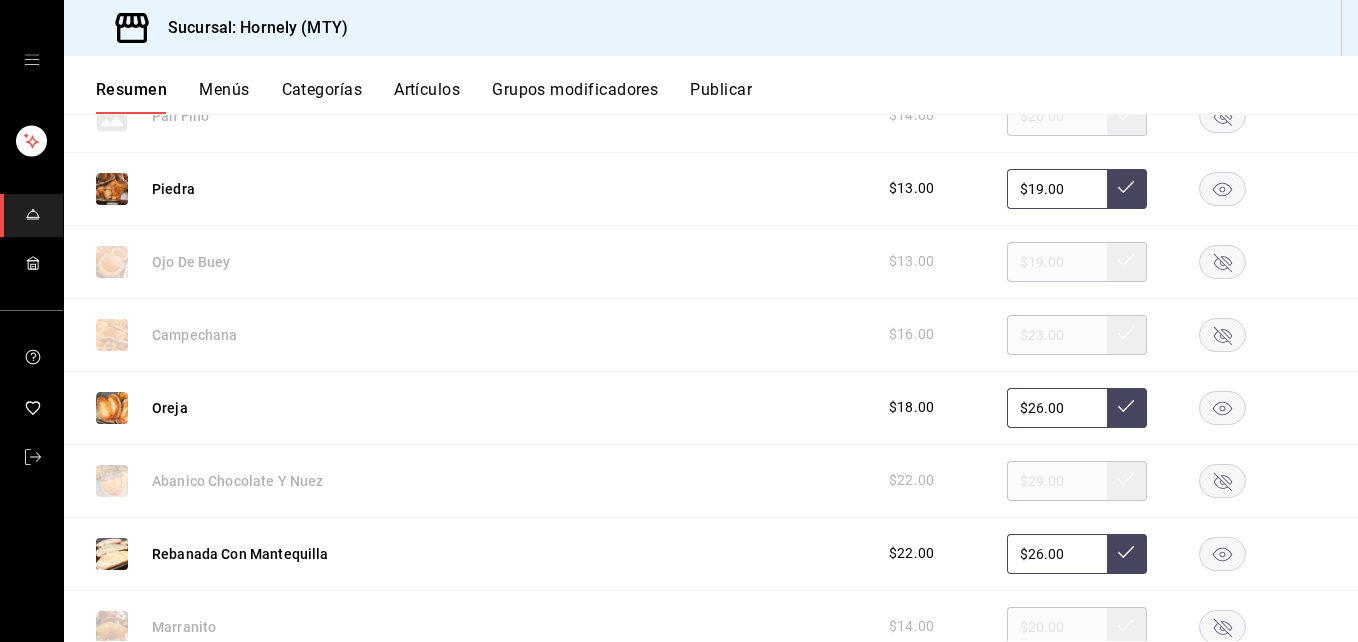 click 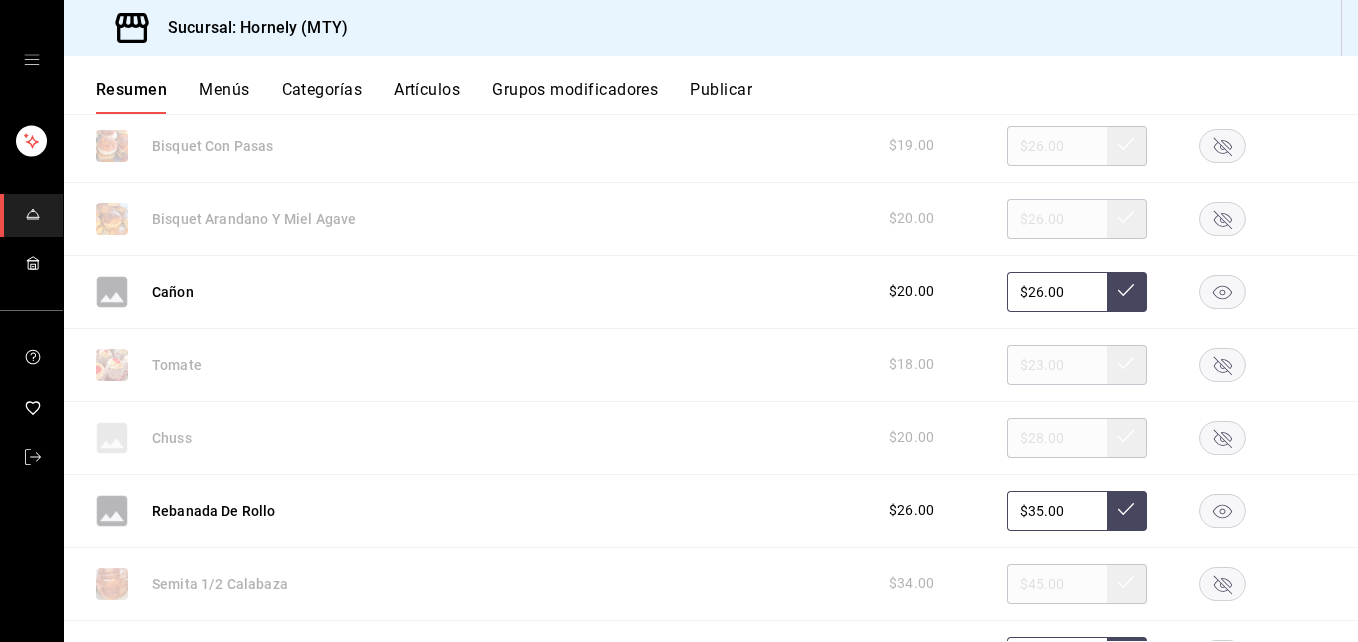 scroll, scrollTop: 3900, scrollLeft: 0, axis: vertical 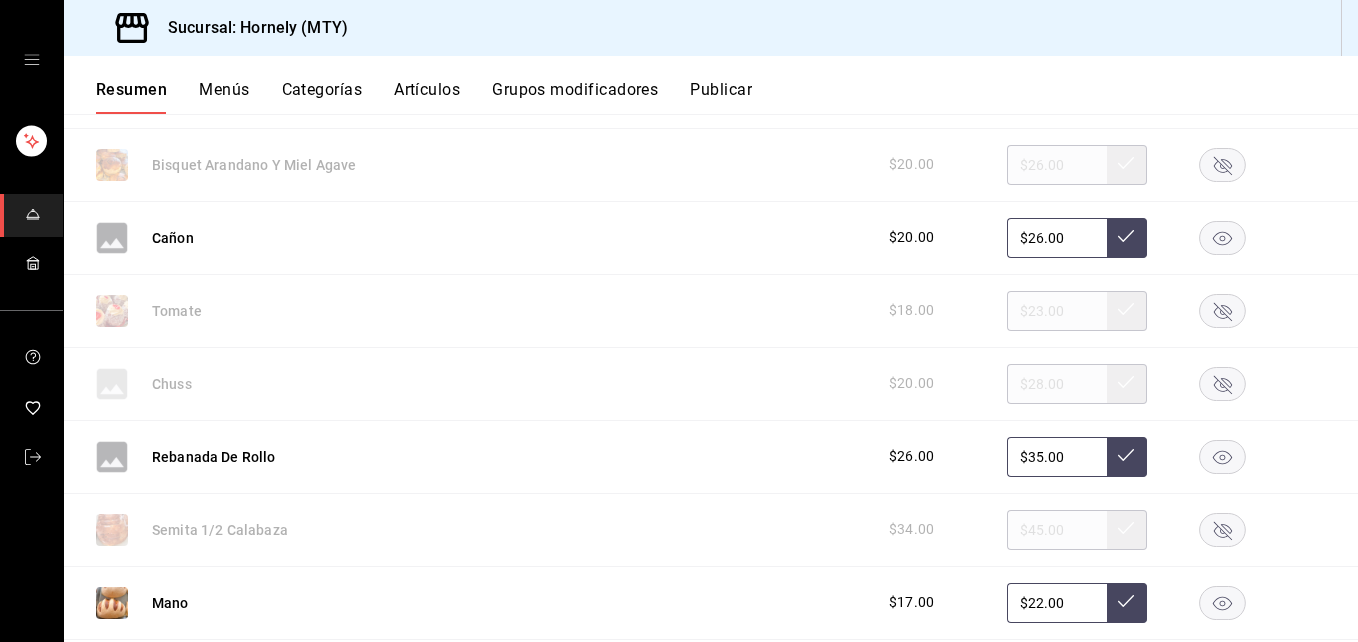 click 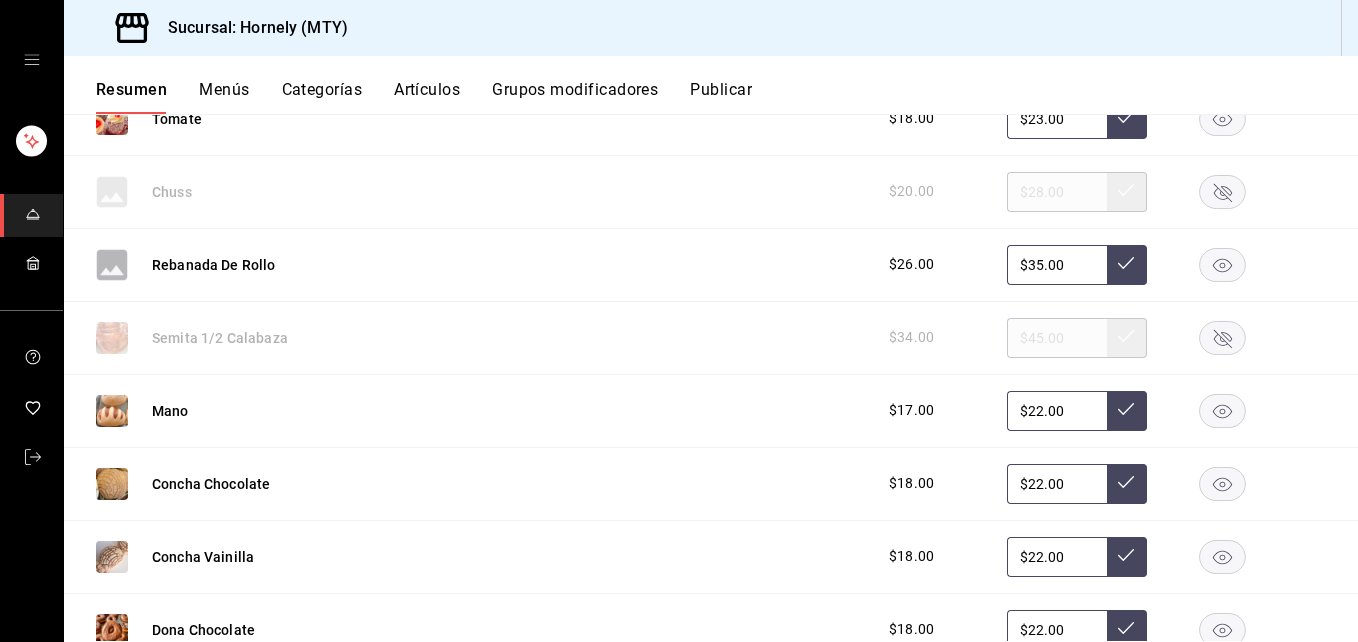 scroll, scrollTop: 4200, scrollLeft: 0, axis: vertical 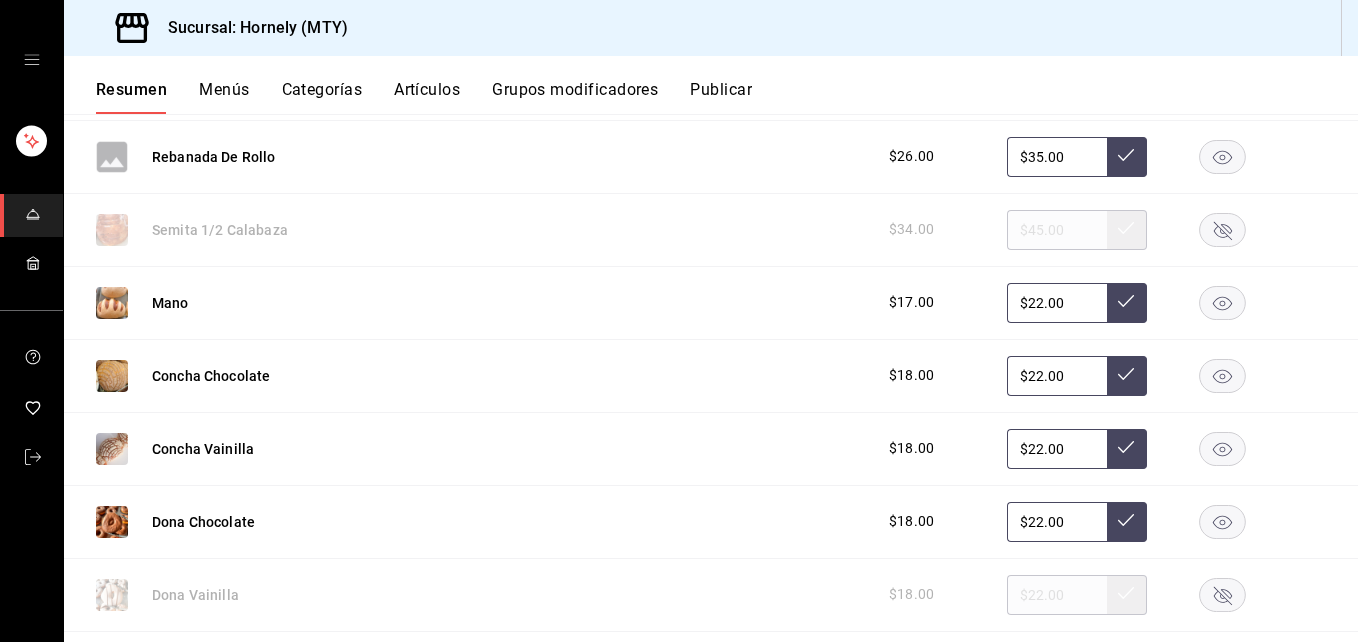 click 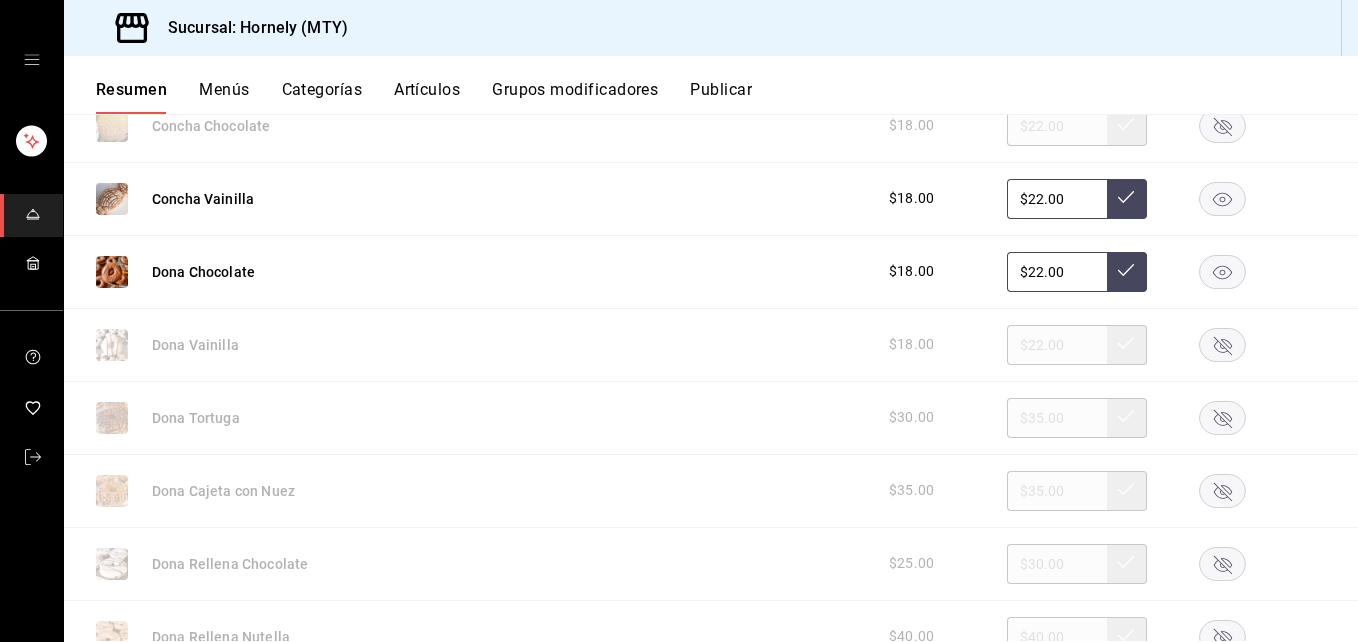 scroll, scrollTop: 4500, scrollLeft: 0, axis: vertical 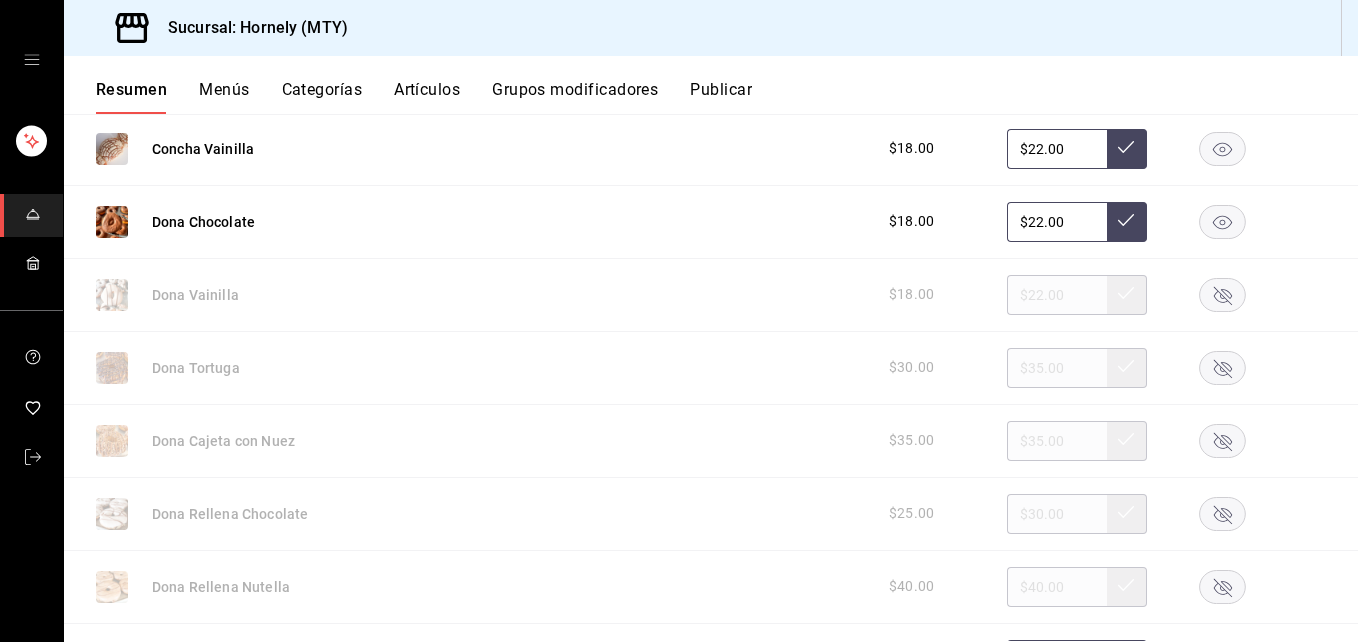 click 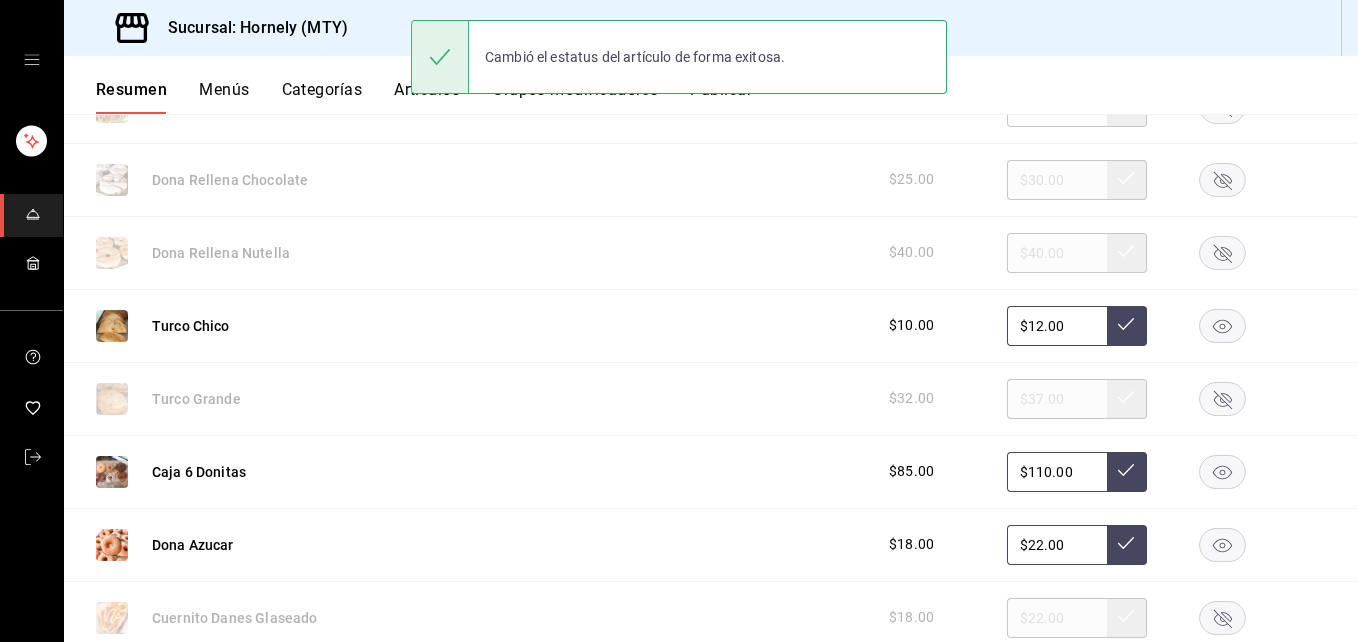 scroll, scrollTop: 5100, scrollLeft: 0, axis: vertical 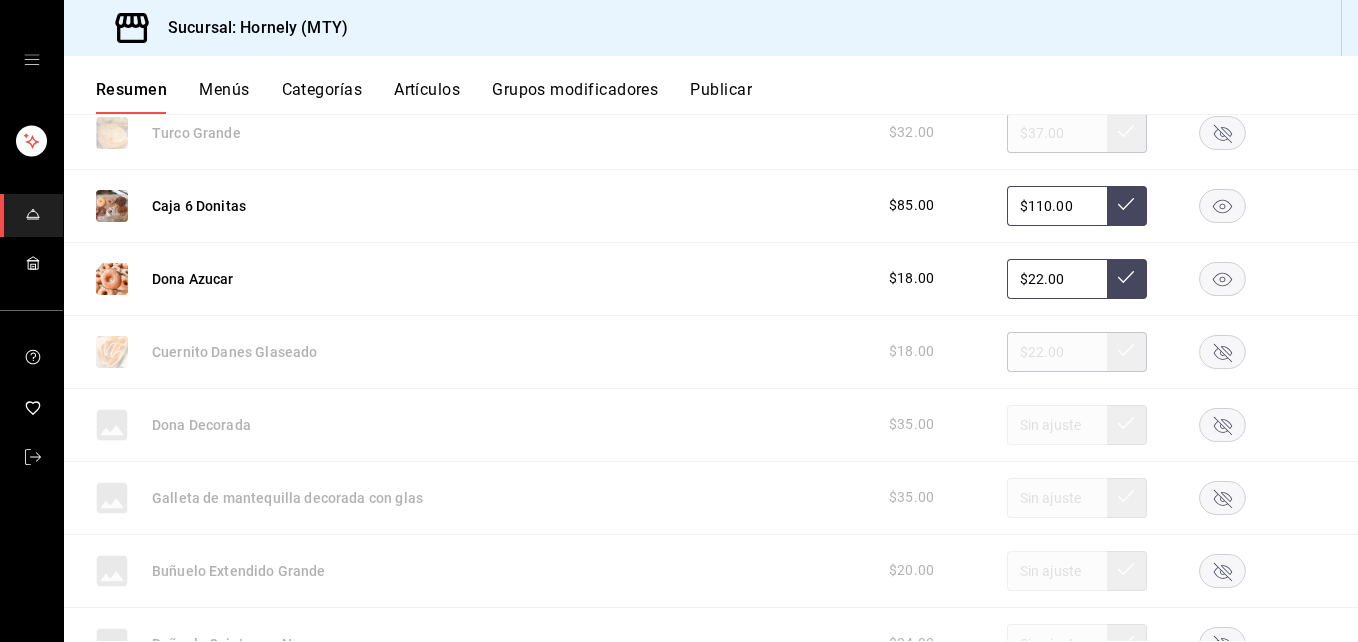 click 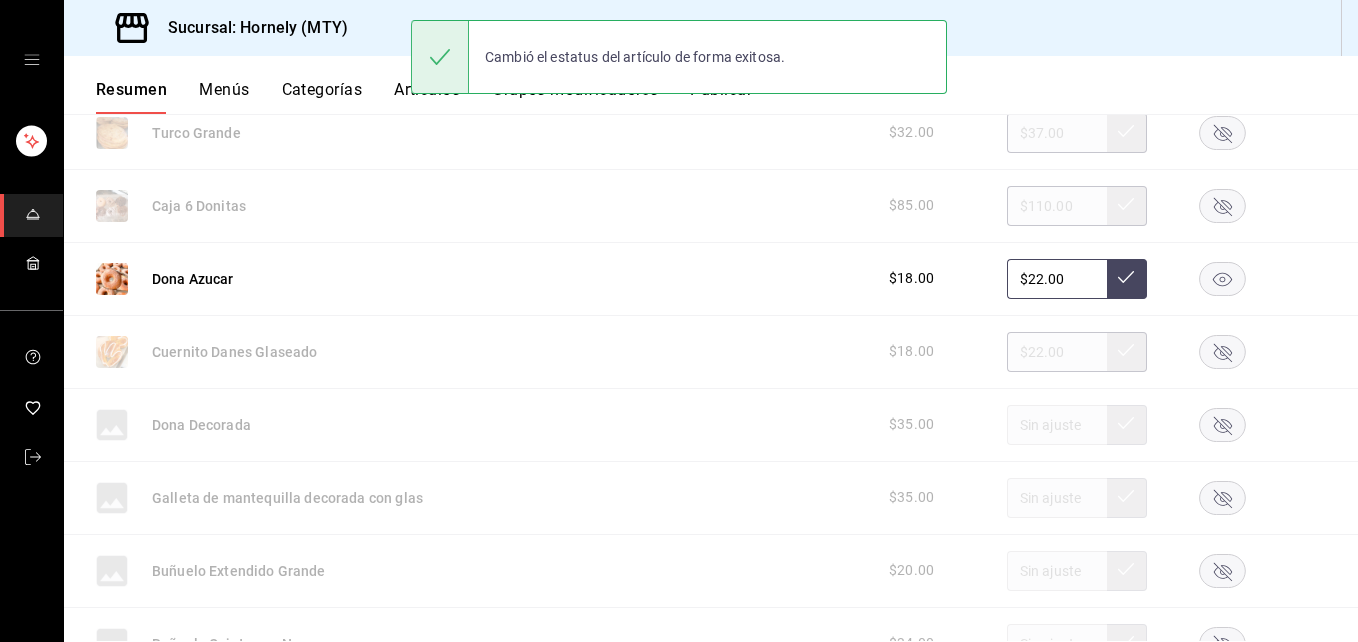 click 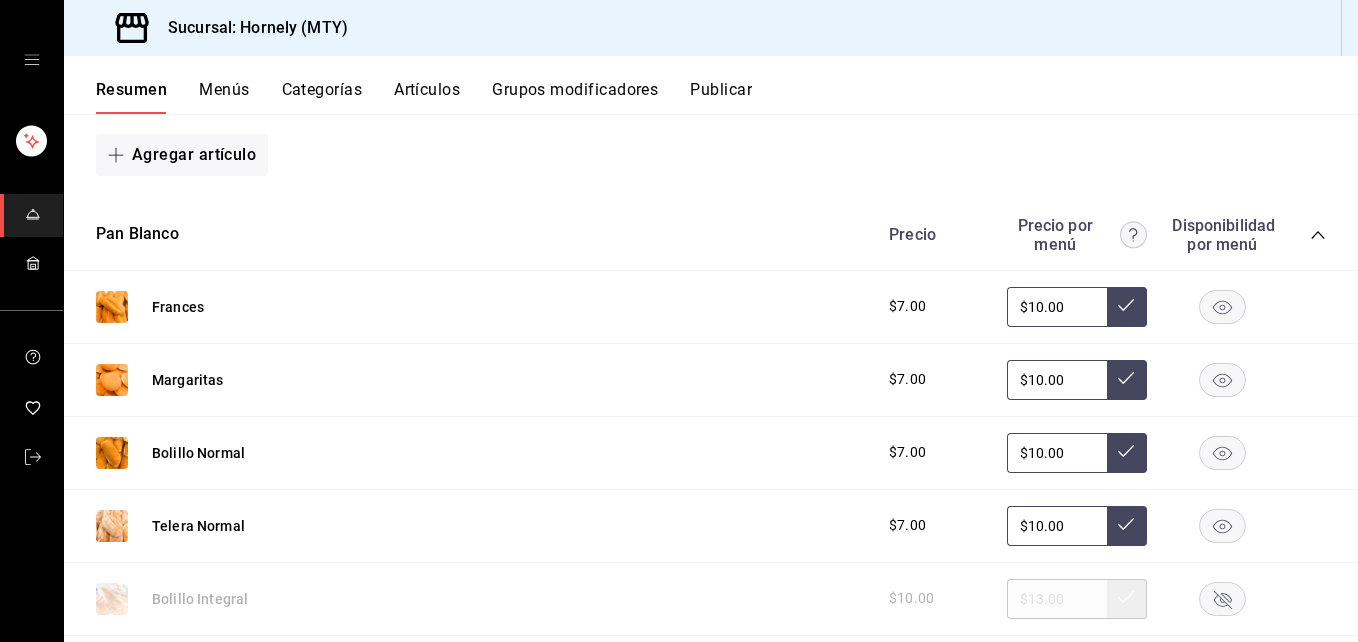 scroll, scrollTop: 5700, scrollLeft: 0, axis: vertical 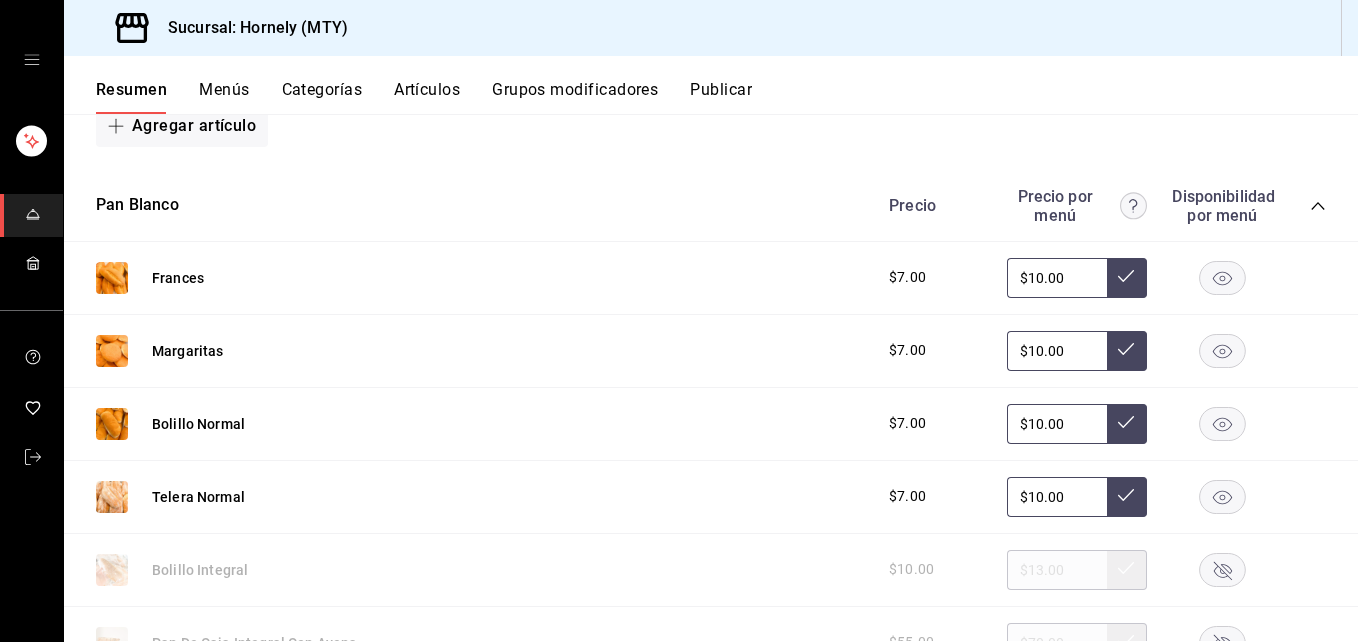 click 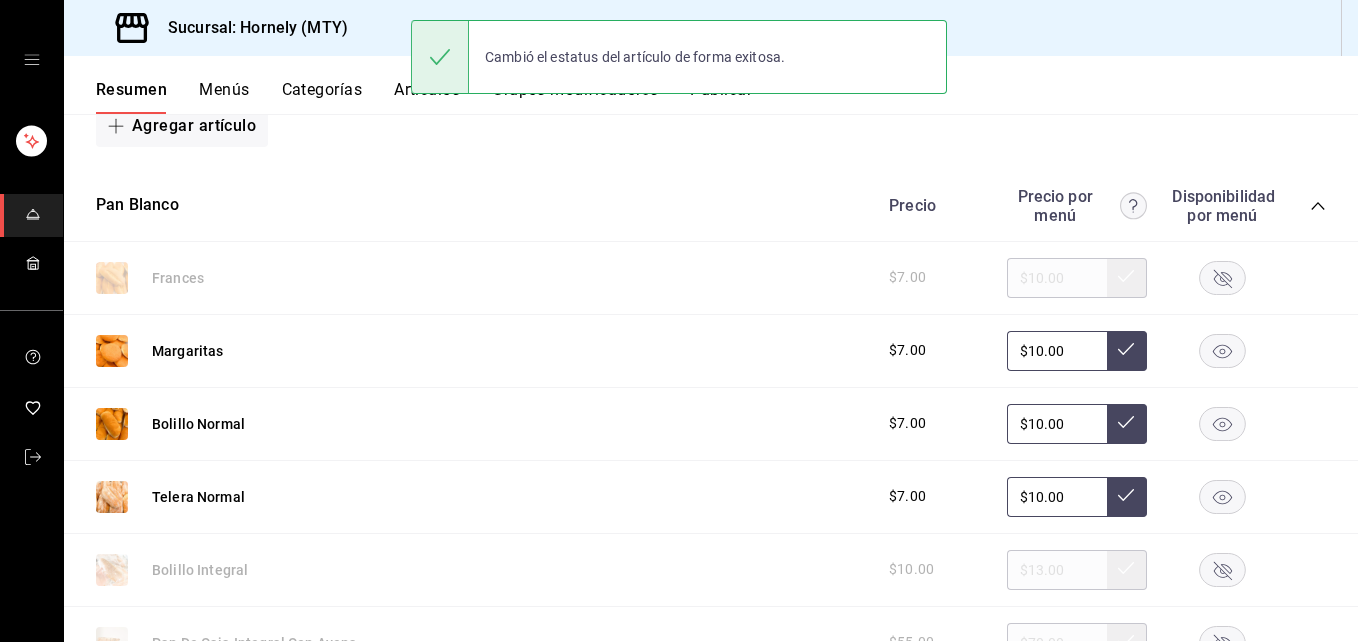 scroll, scrollTop: 6000, scrollLeft: 0, axis: vertical 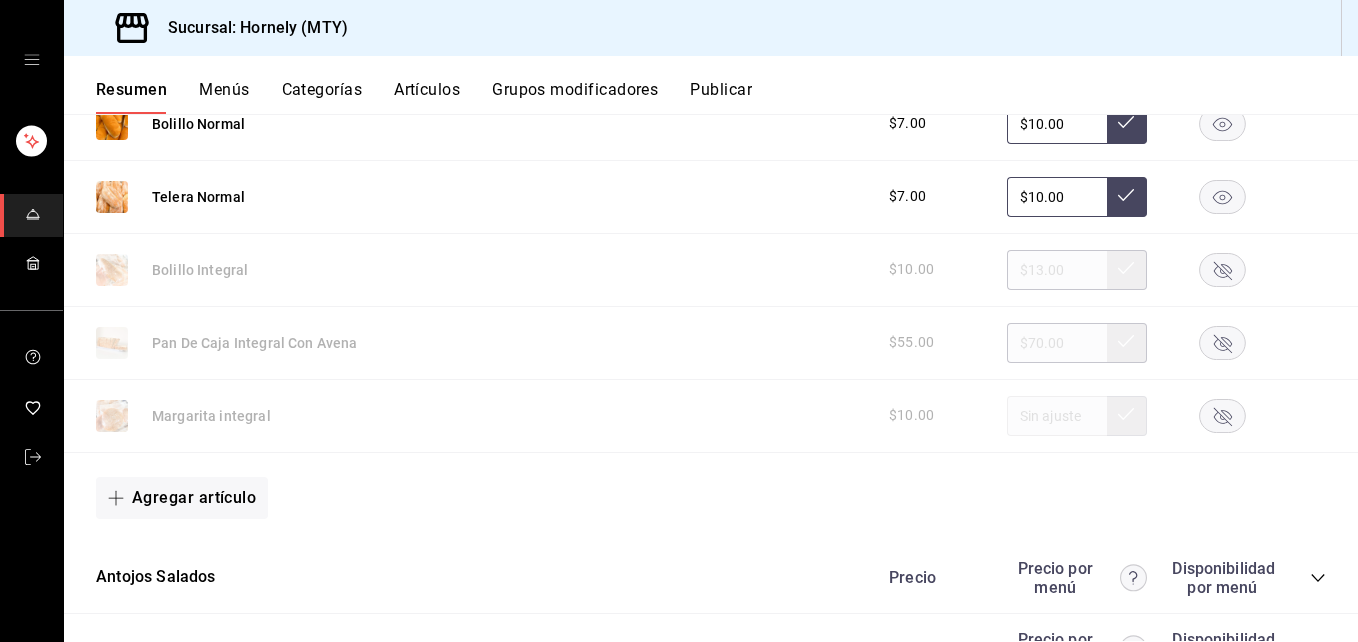 click 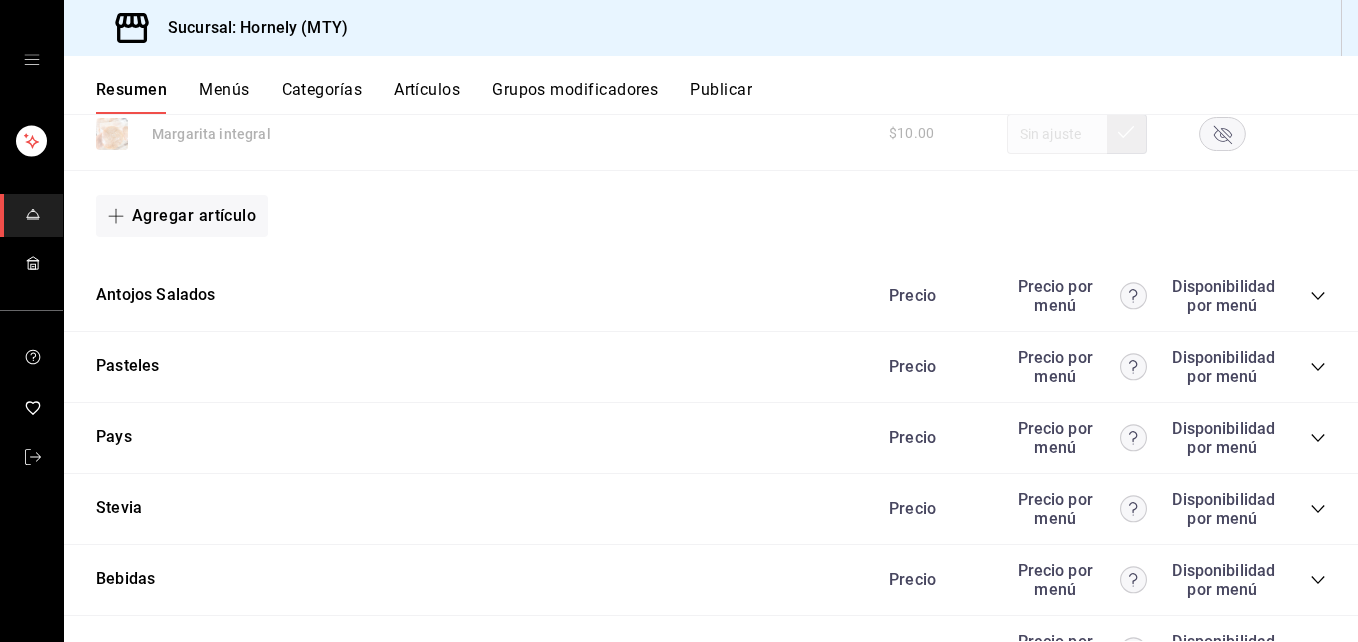 scroll, scrollTop: 6300, scrollLeft: 0, axis: vertical 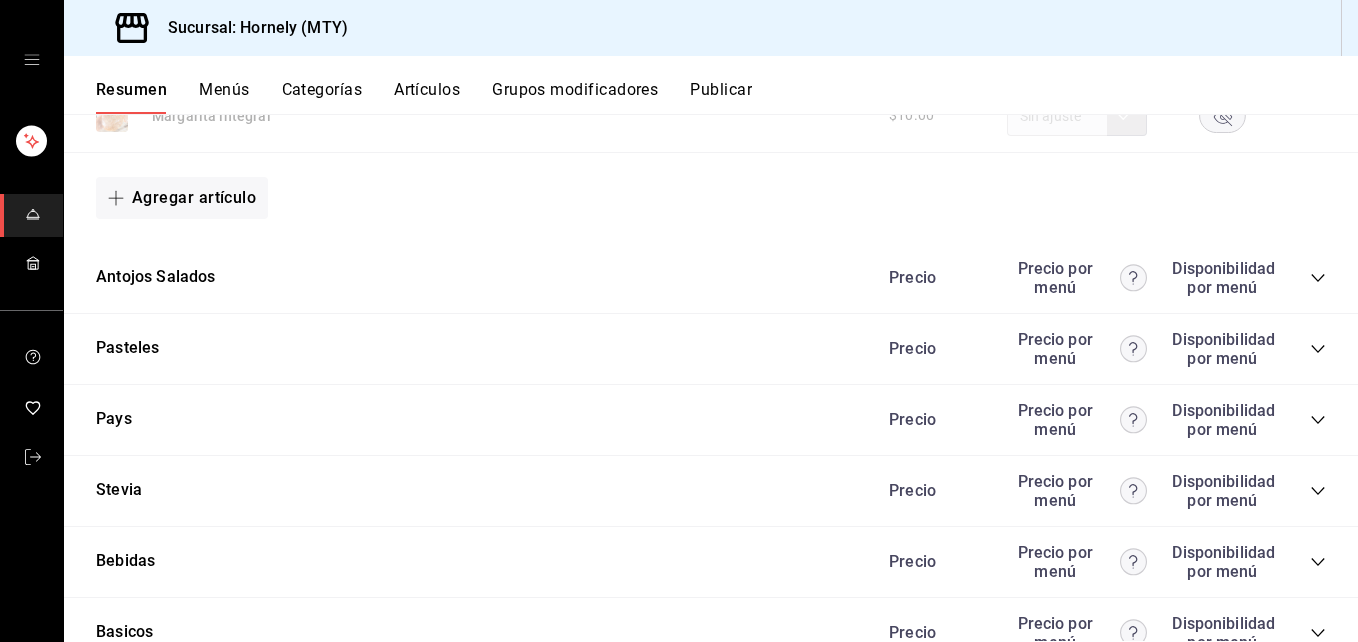 click 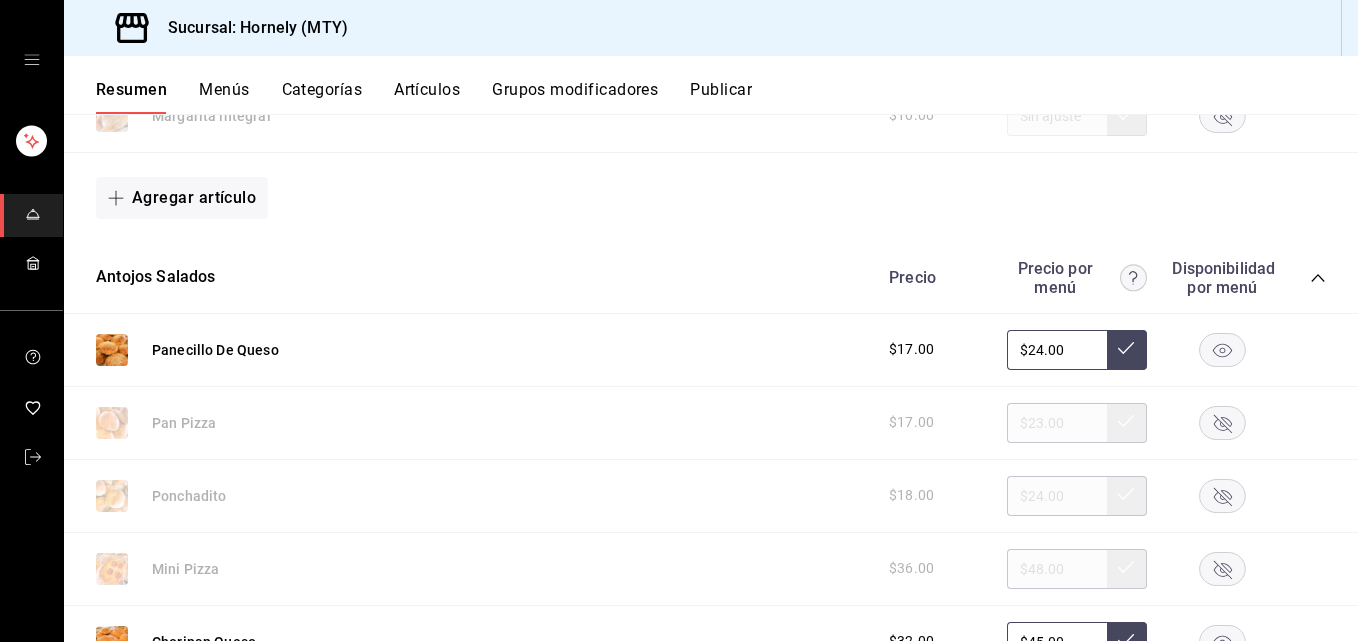 click 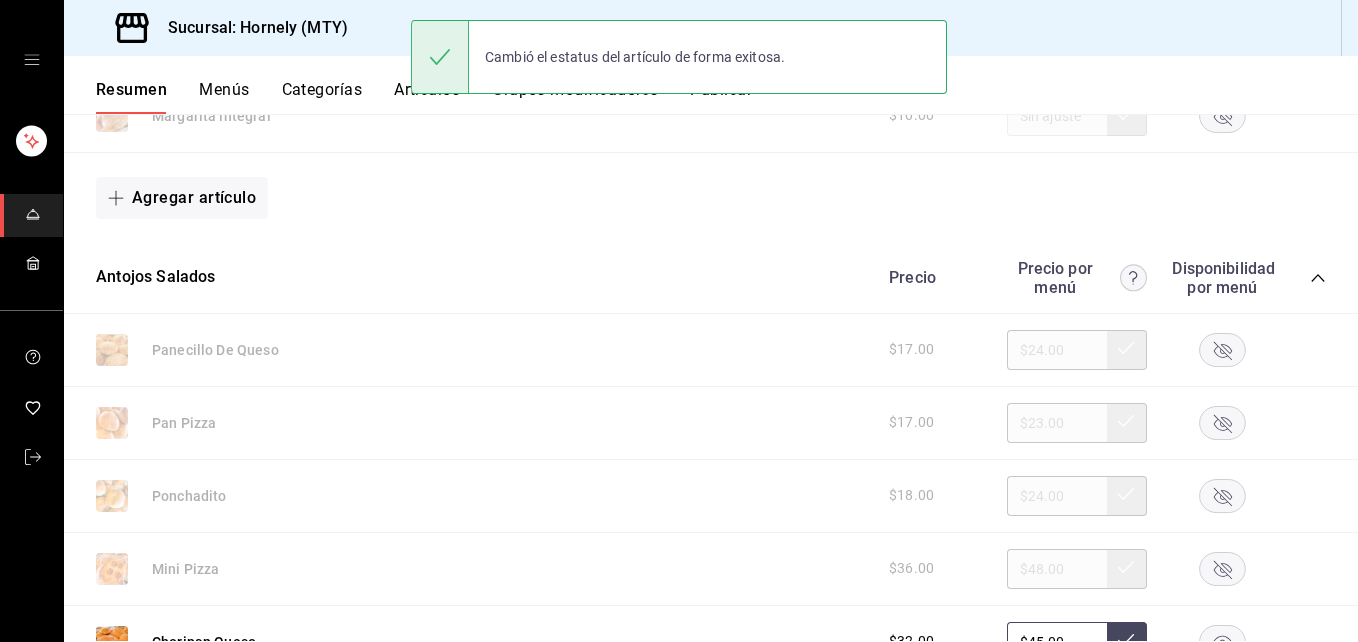 scroll, scrollTop: 6600, scrollLeft: 0, axis: vertical 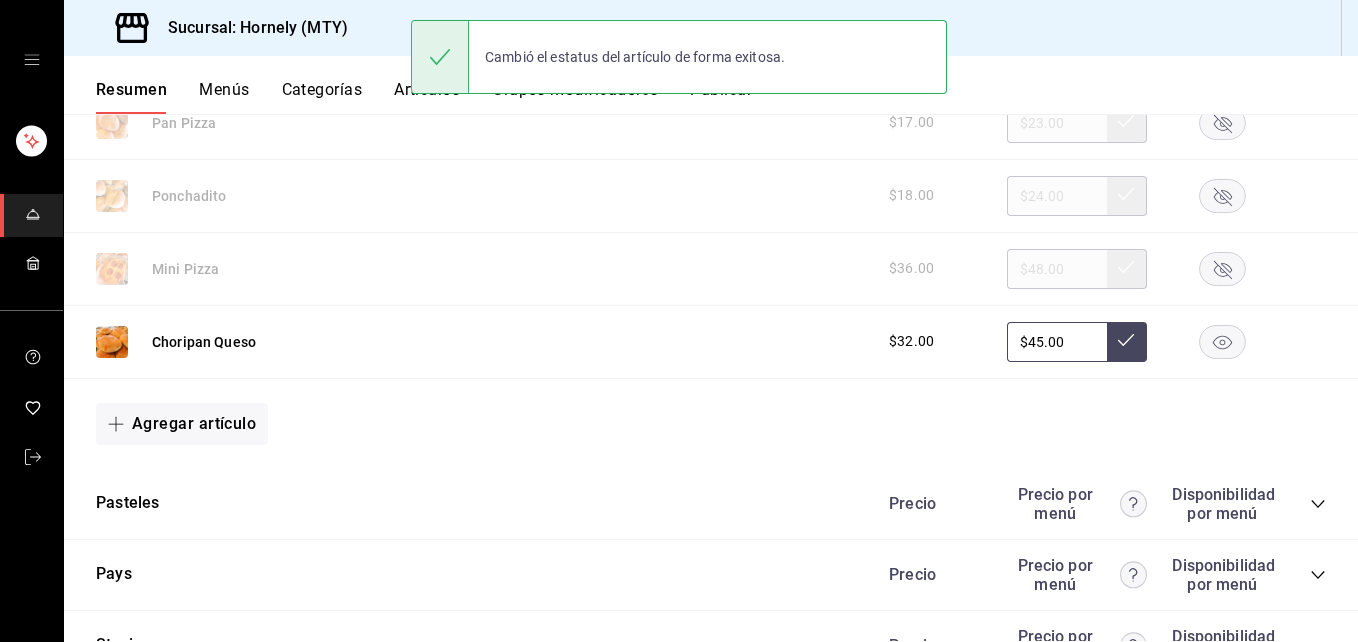 click 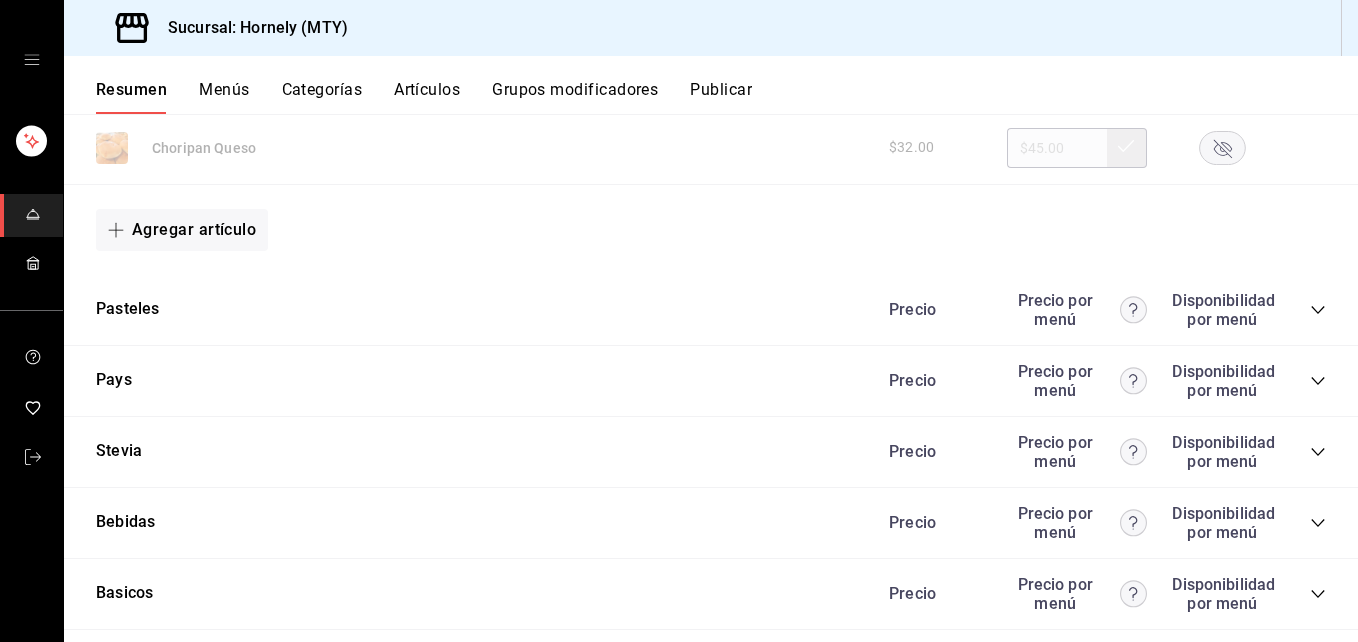 scroll, scrollTop: 6900, scrollLeft: 0, axis: vertical 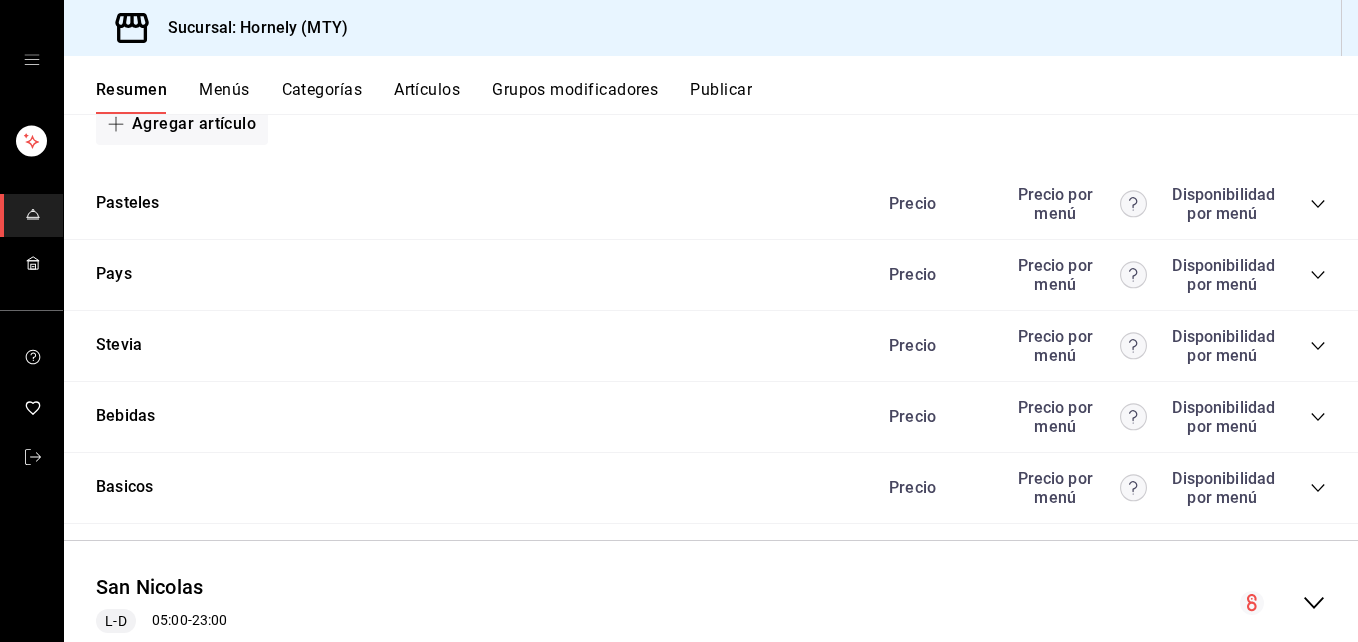 click 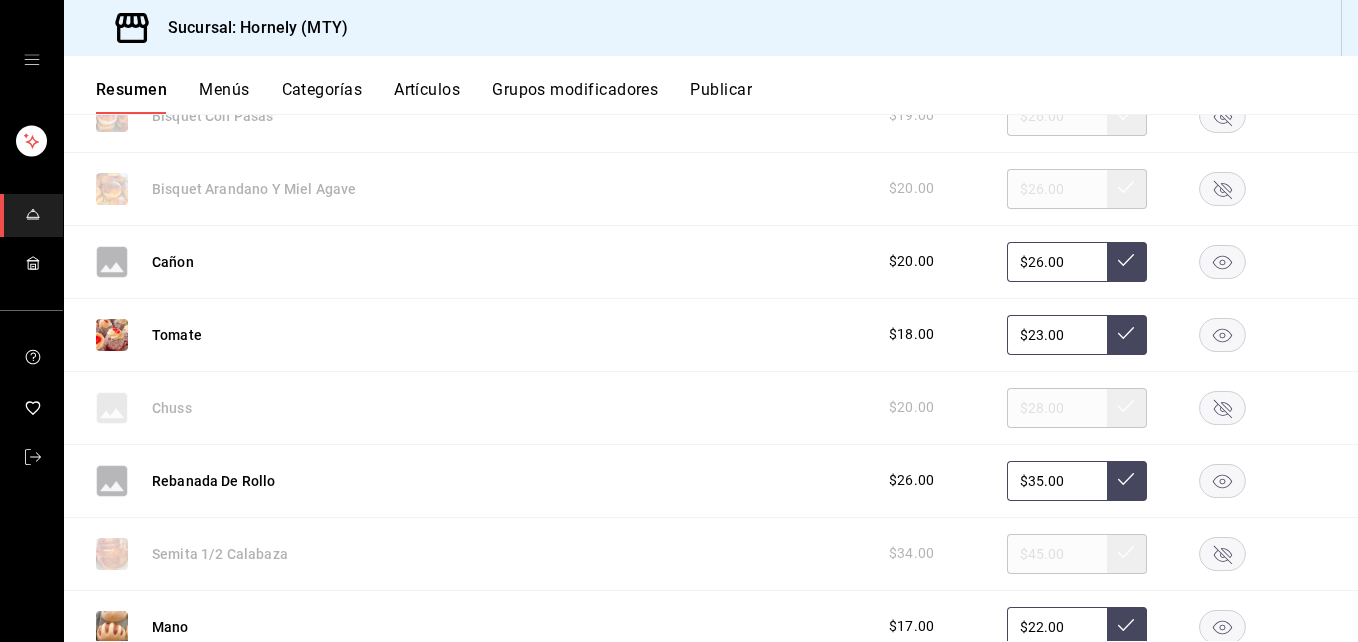 scroll, scrollTop: 3900, scrollLeft: 0, axis: vertical 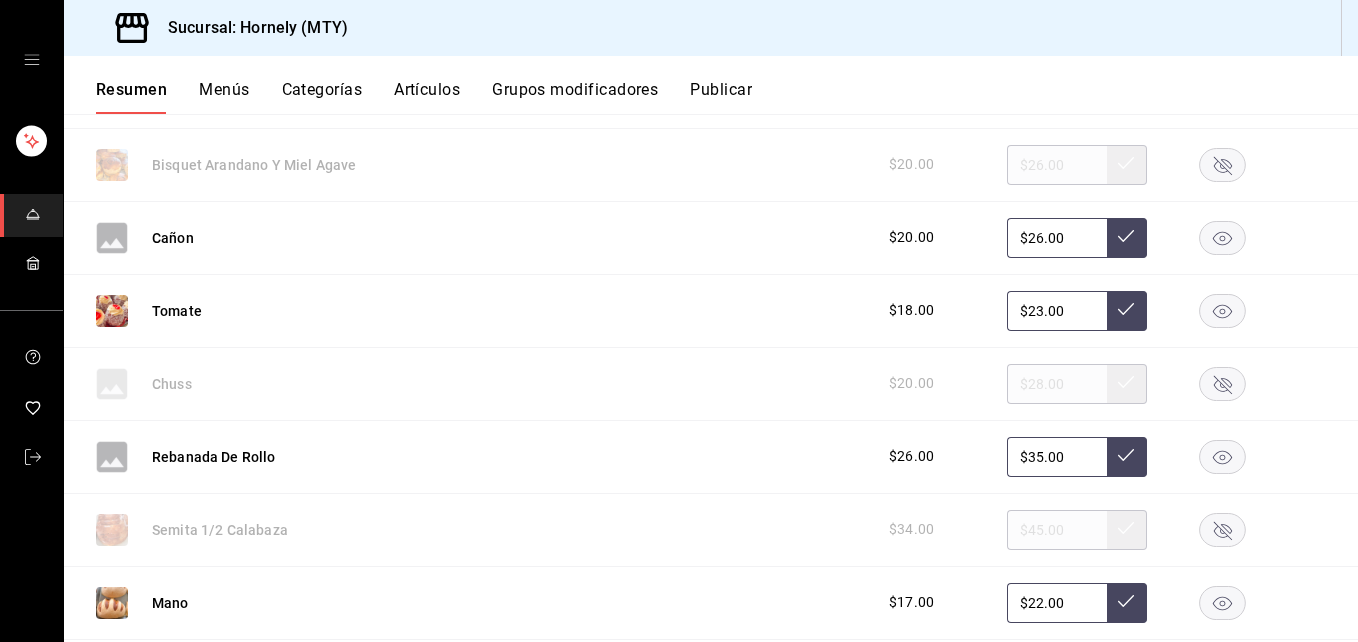 click on "Publicar" at bounding box center (721, 97) 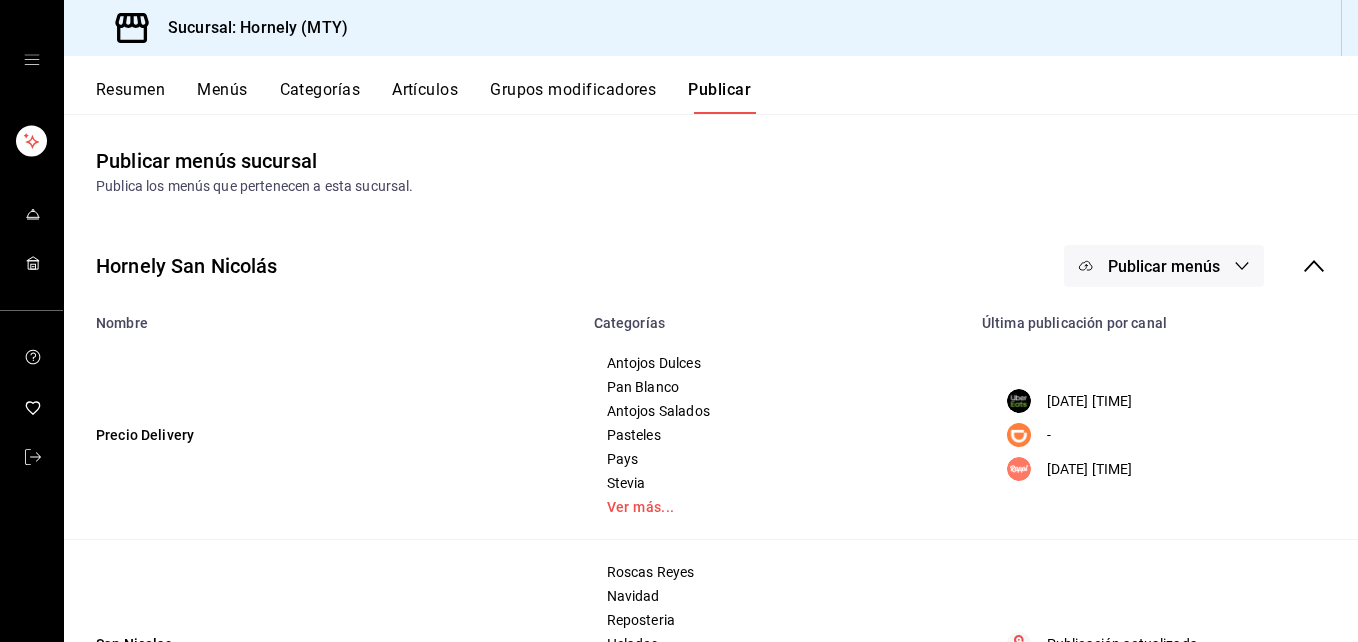 click on "Publicar menús" at bounding box center (1164, 266) 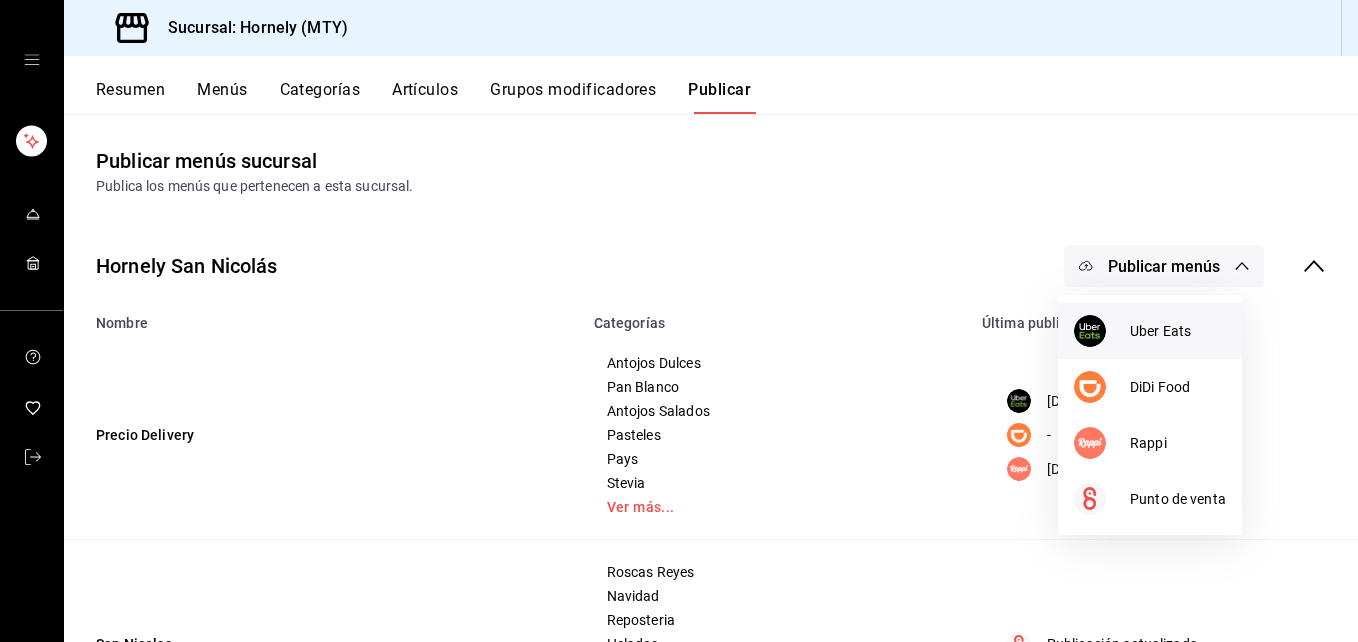 click at bounding box center [1090, 331] 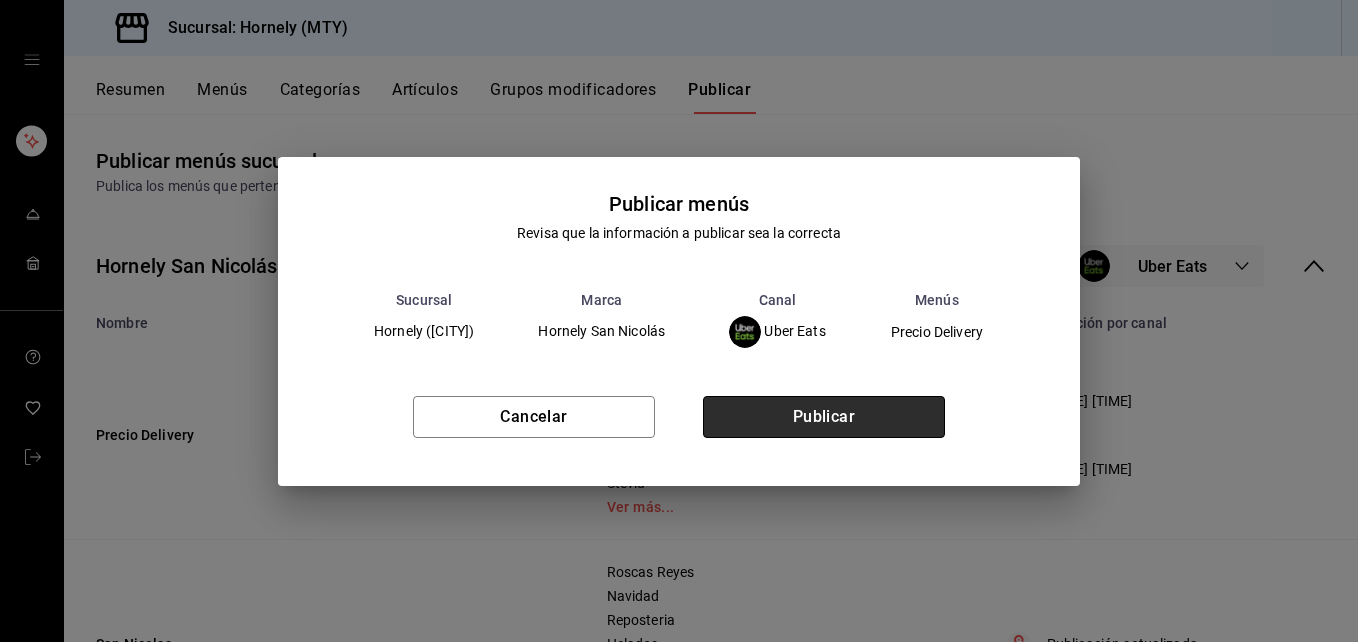 click on "Publicar" at bounding box center [824, 417] 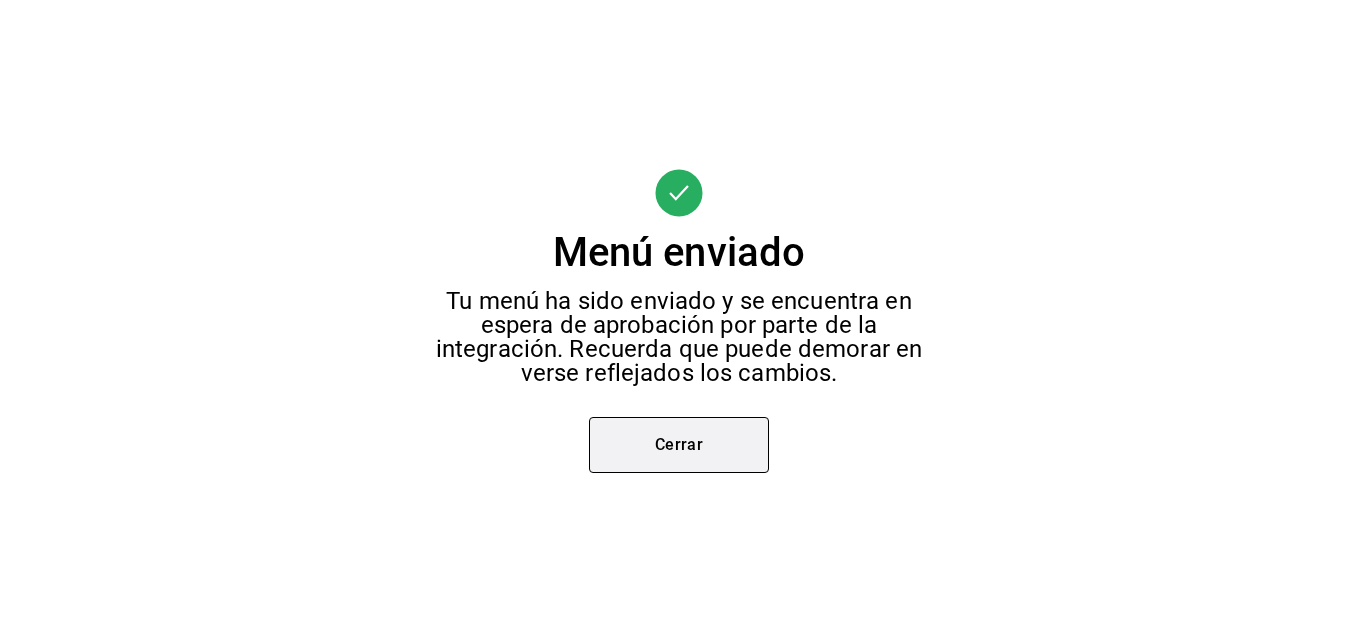 click on "Cerrar" at bounding box center (679, 445) 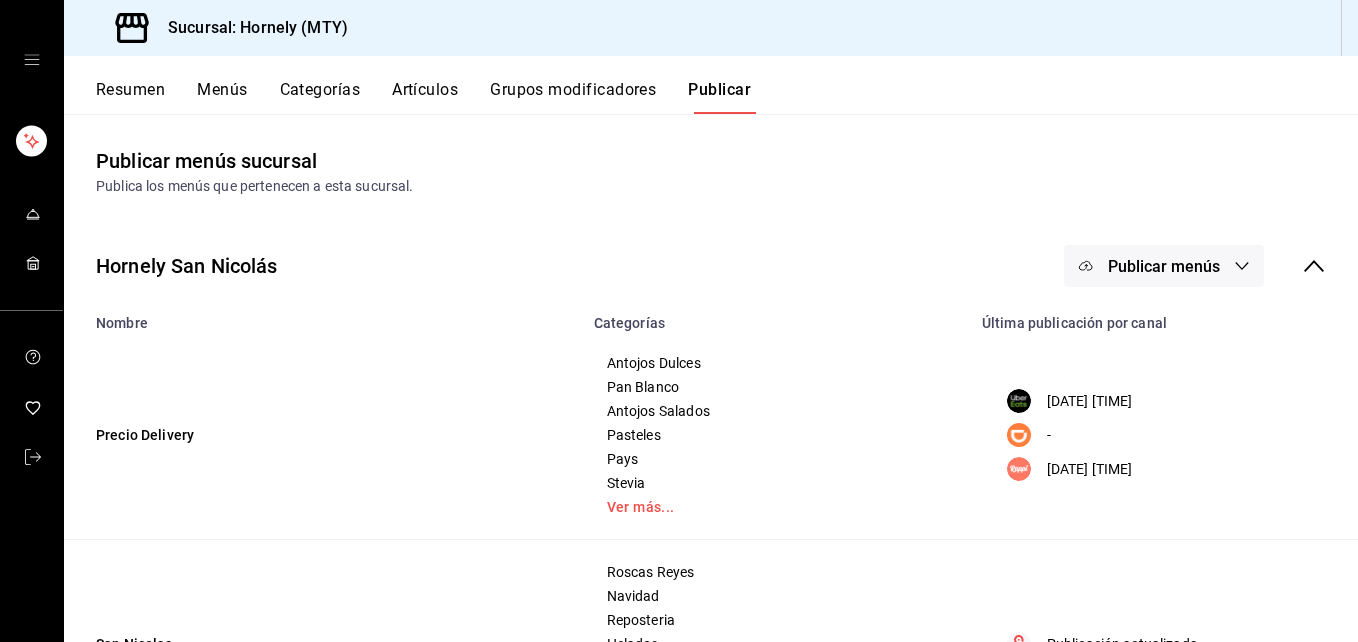 click on "Publicar menús" at bounding box center (1164, 266) 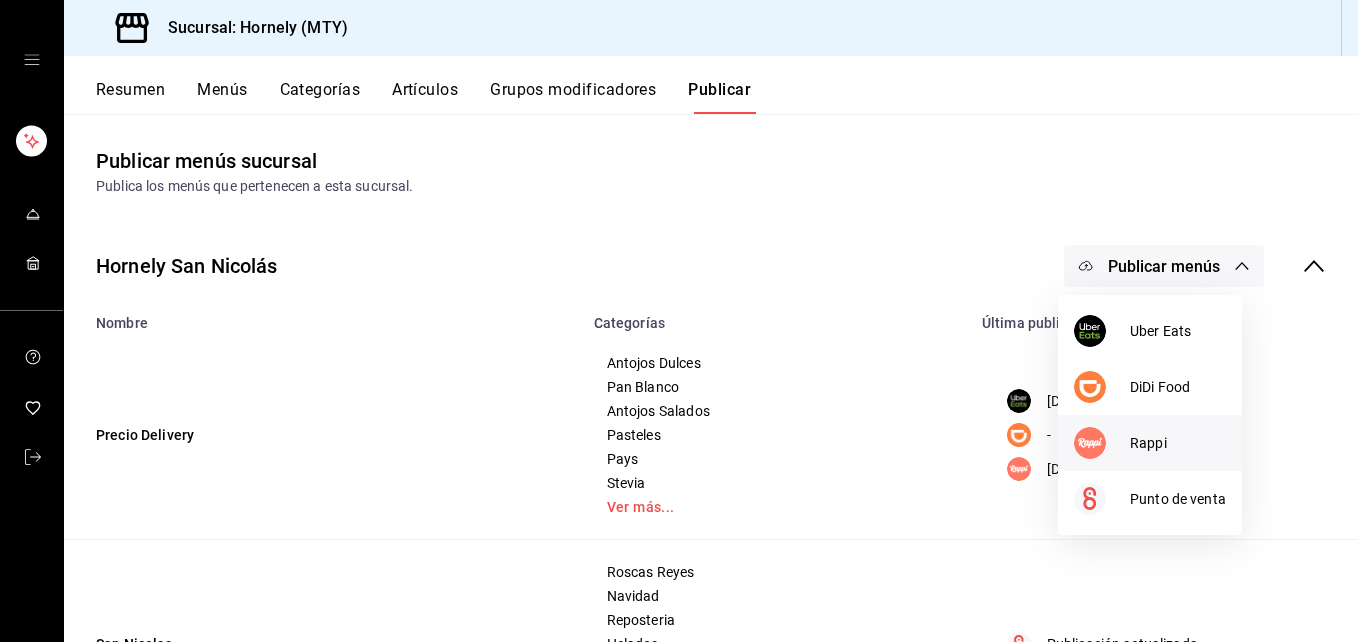 click at bounding box center (1090, 443) 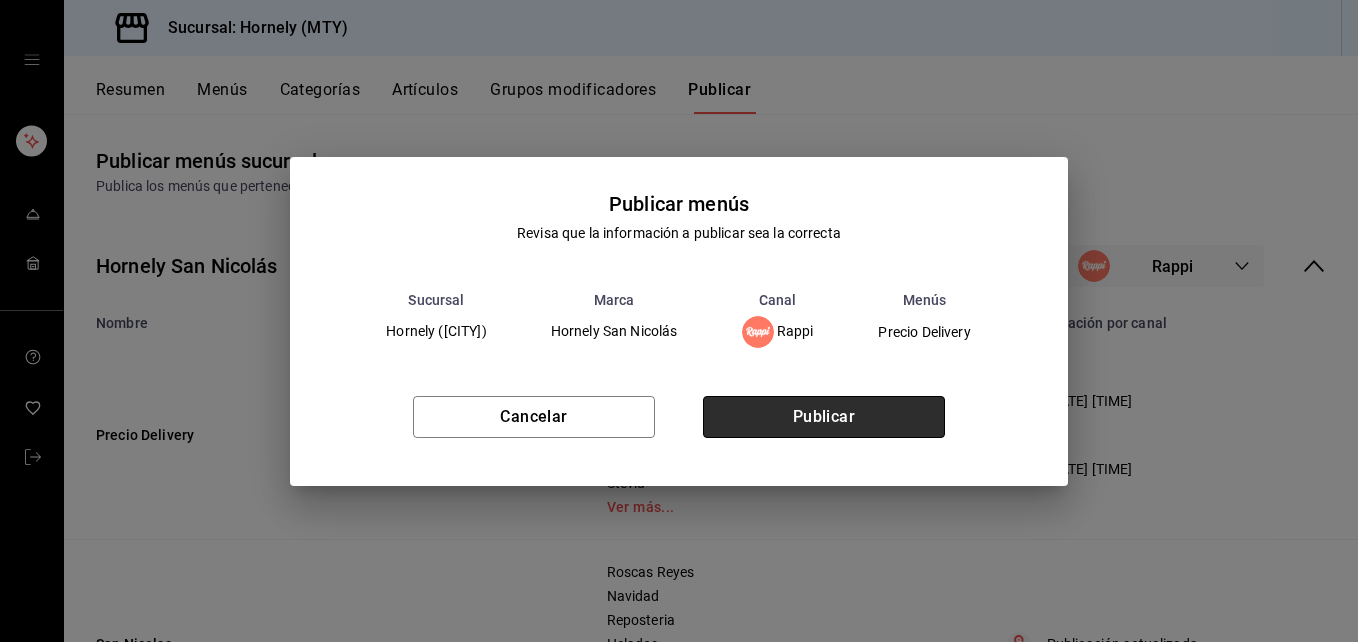 click on "Publicar" at bounding box center [824, 417] 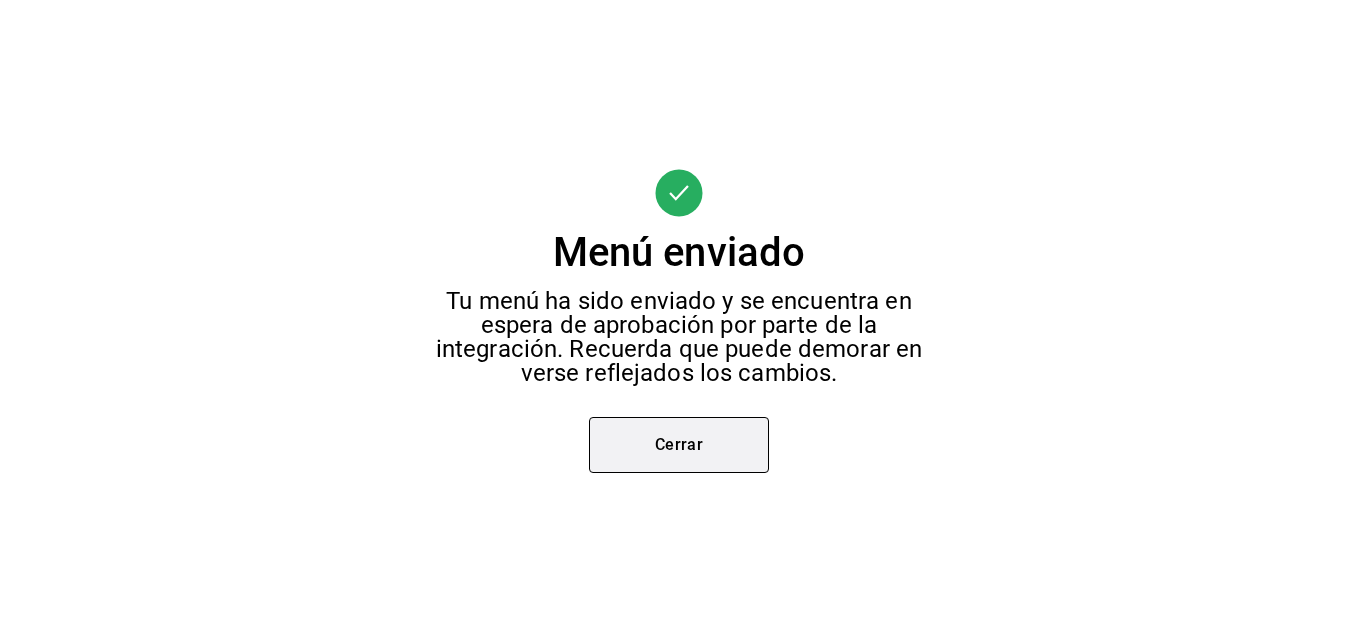 click on "Cerrar" at bounding box center [679, 445] 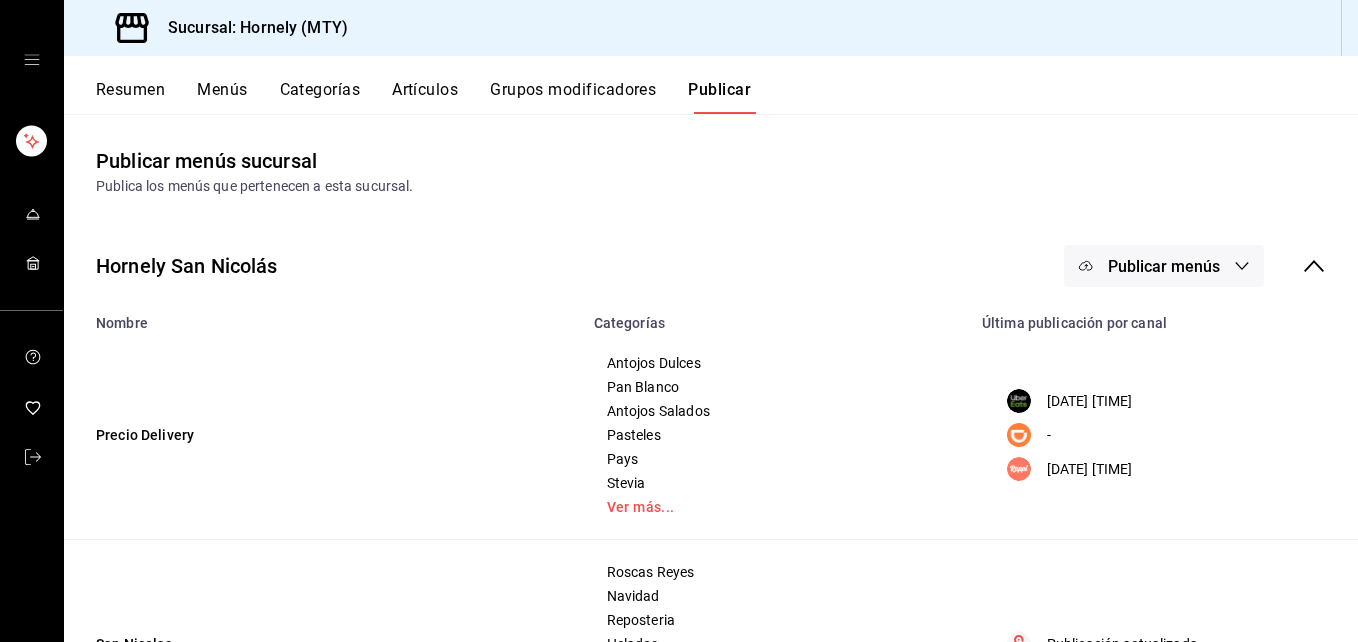 click on "Resumen" at bounding box center (130, 97) 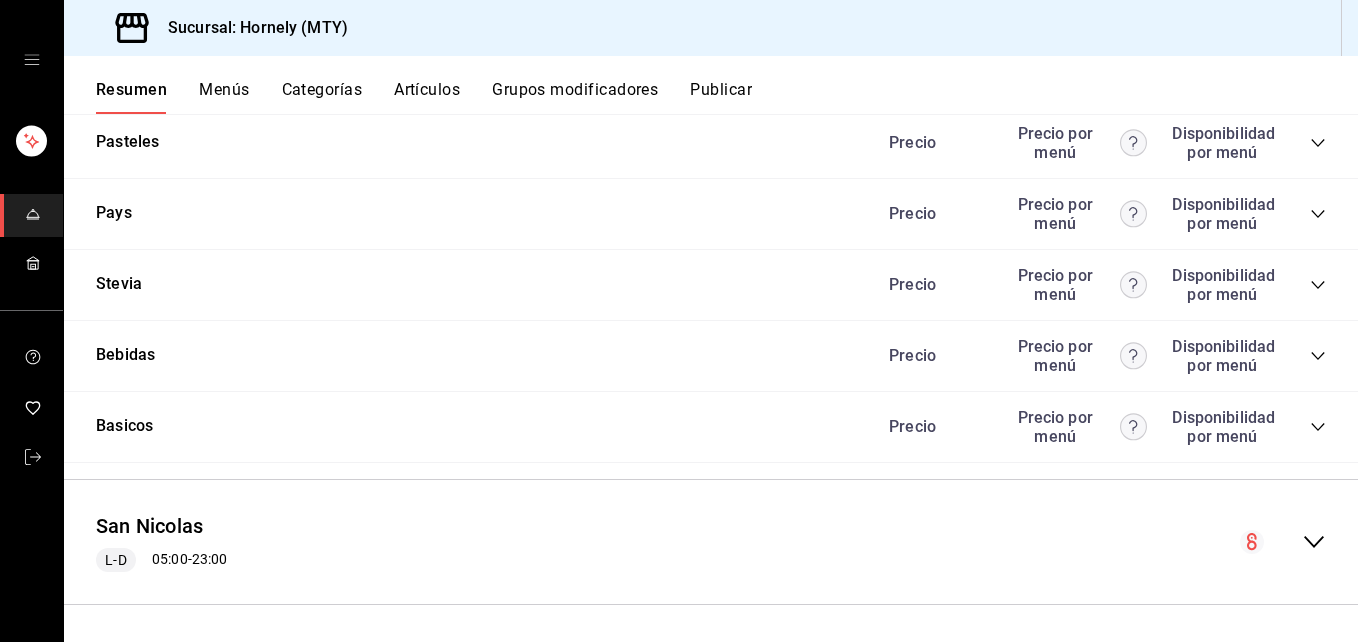 scroll, scrollTop: 6510, scrollLeft: 0, axis: vertical 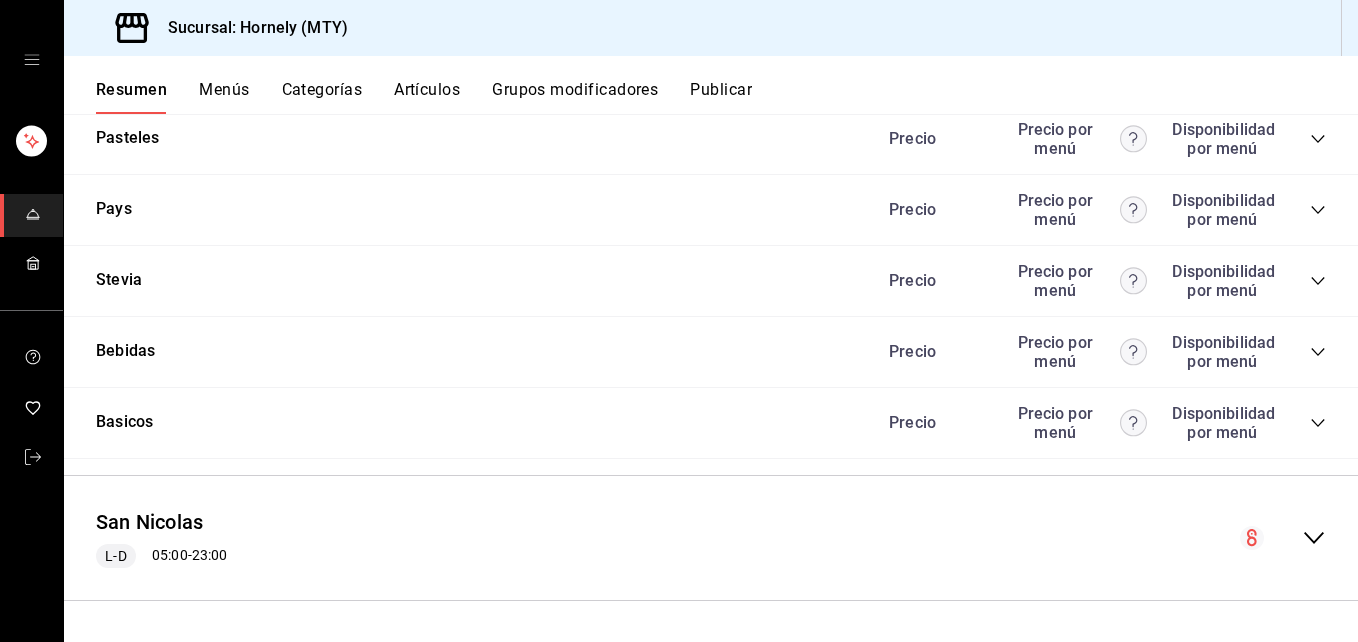 click 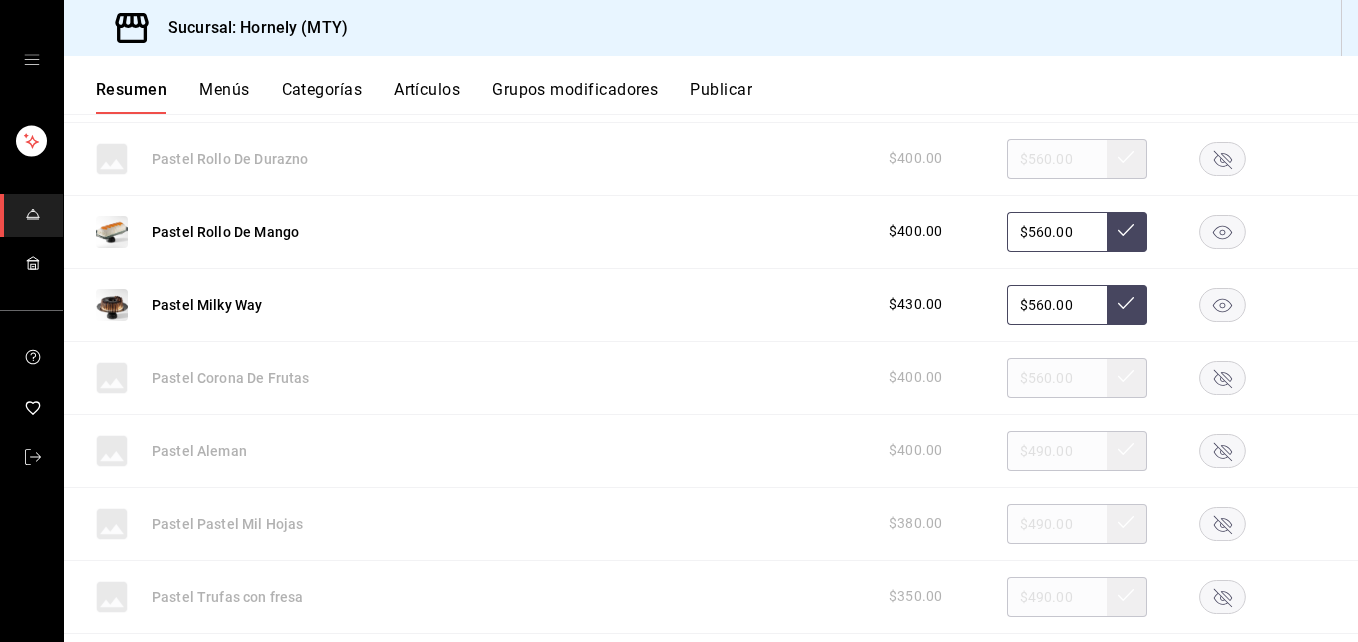 scroll, scrollTop: 6810, scrollLeft: 0, axis: vertical 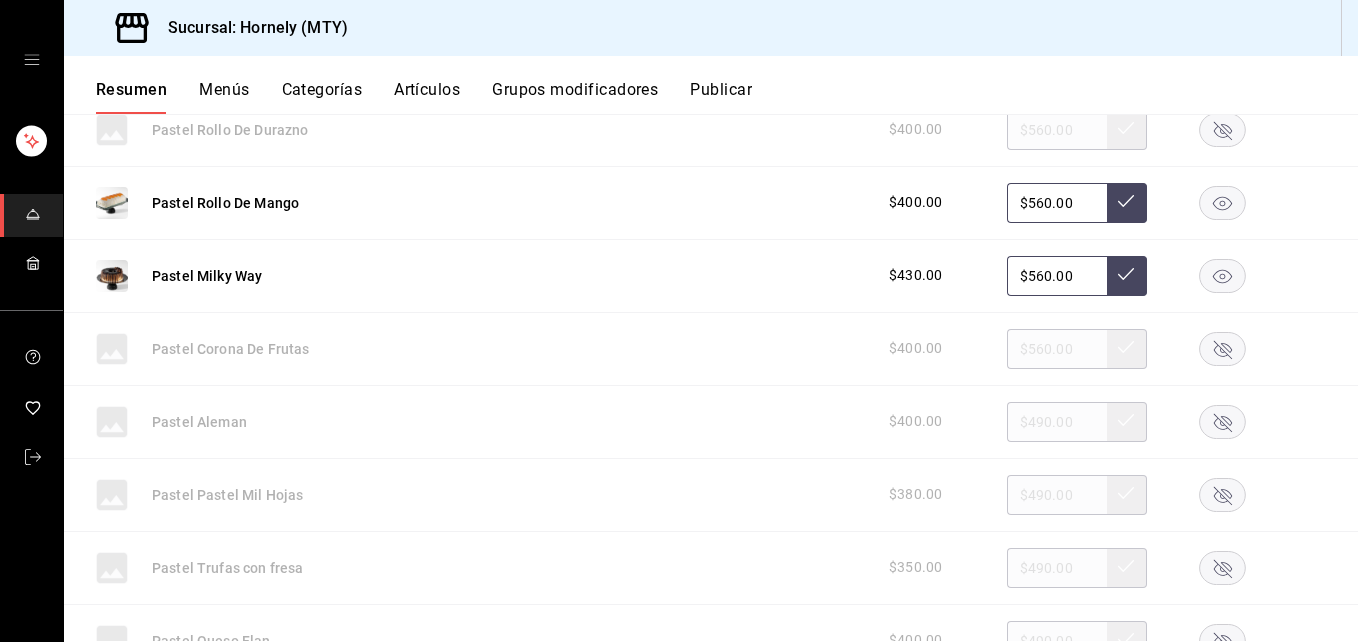 click 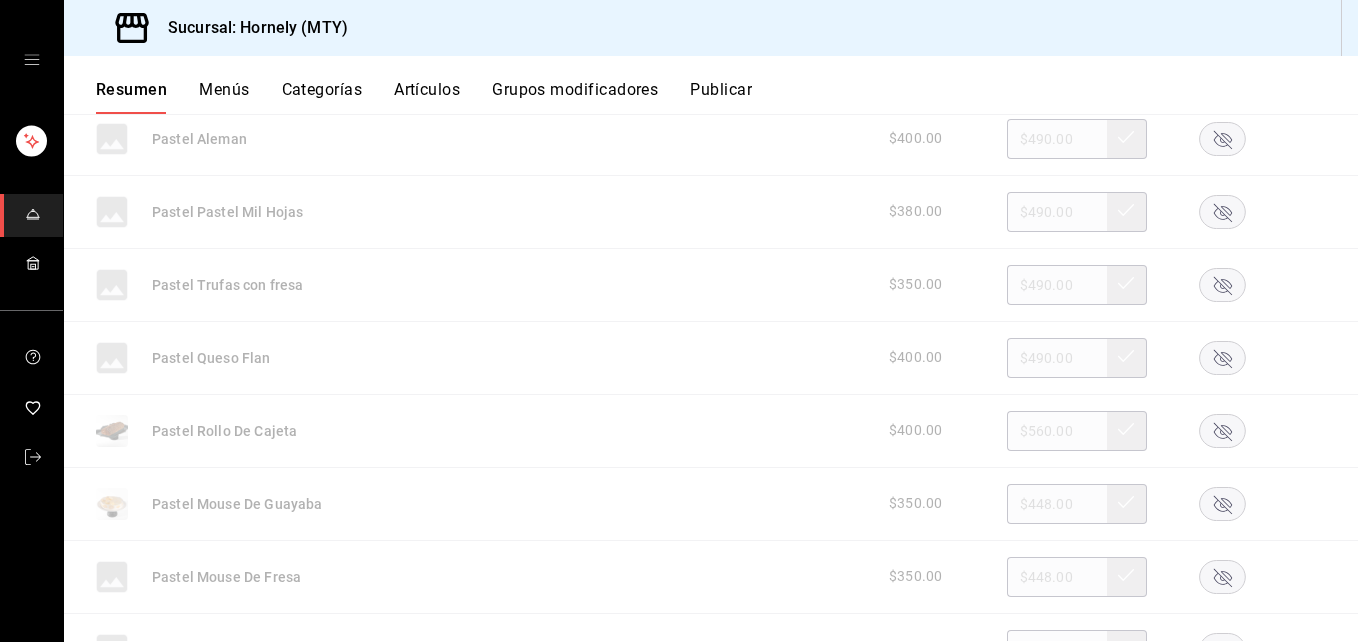 scroll, scrollTop: 7110, scrollLeft: 0, axis: vertical 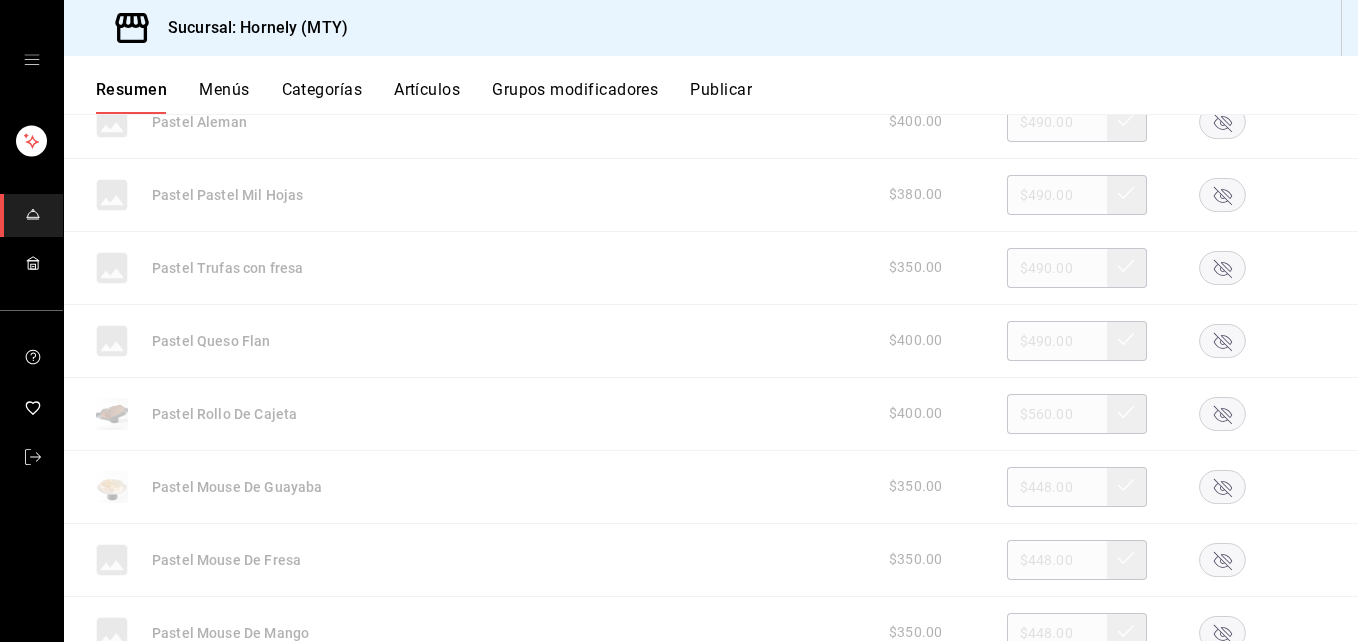 click 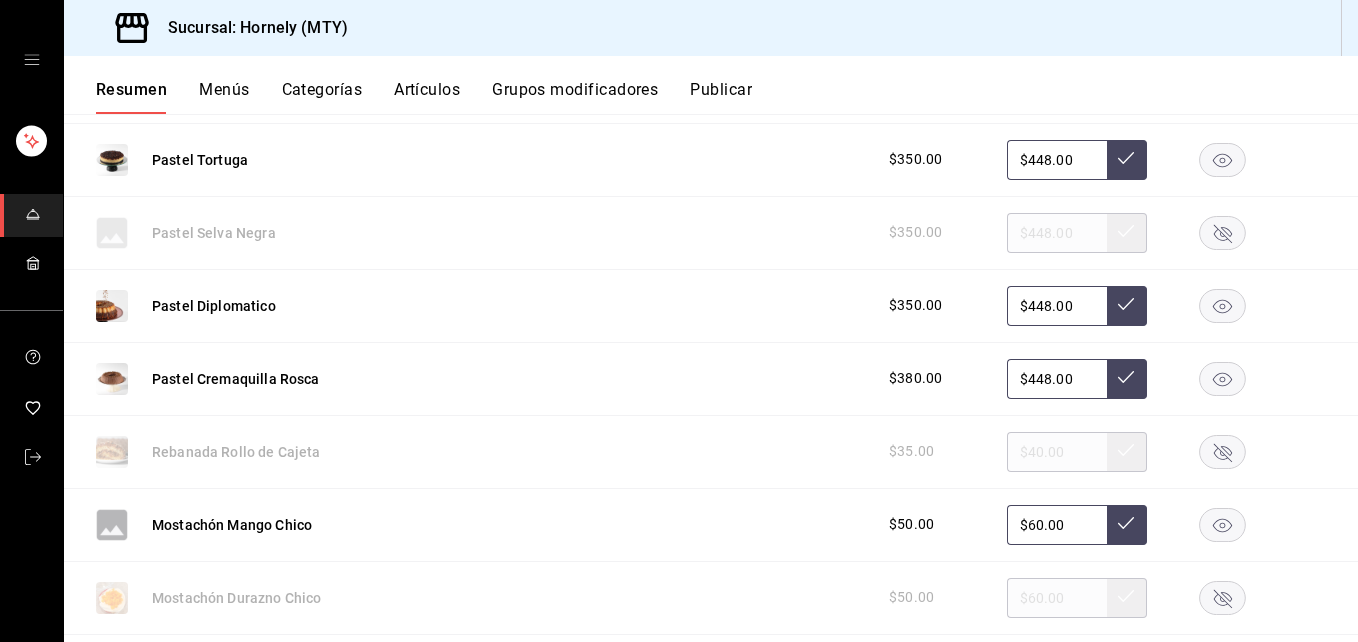 scroll, scrollTop: 7710, scrollLeft: 0, axis: vertical 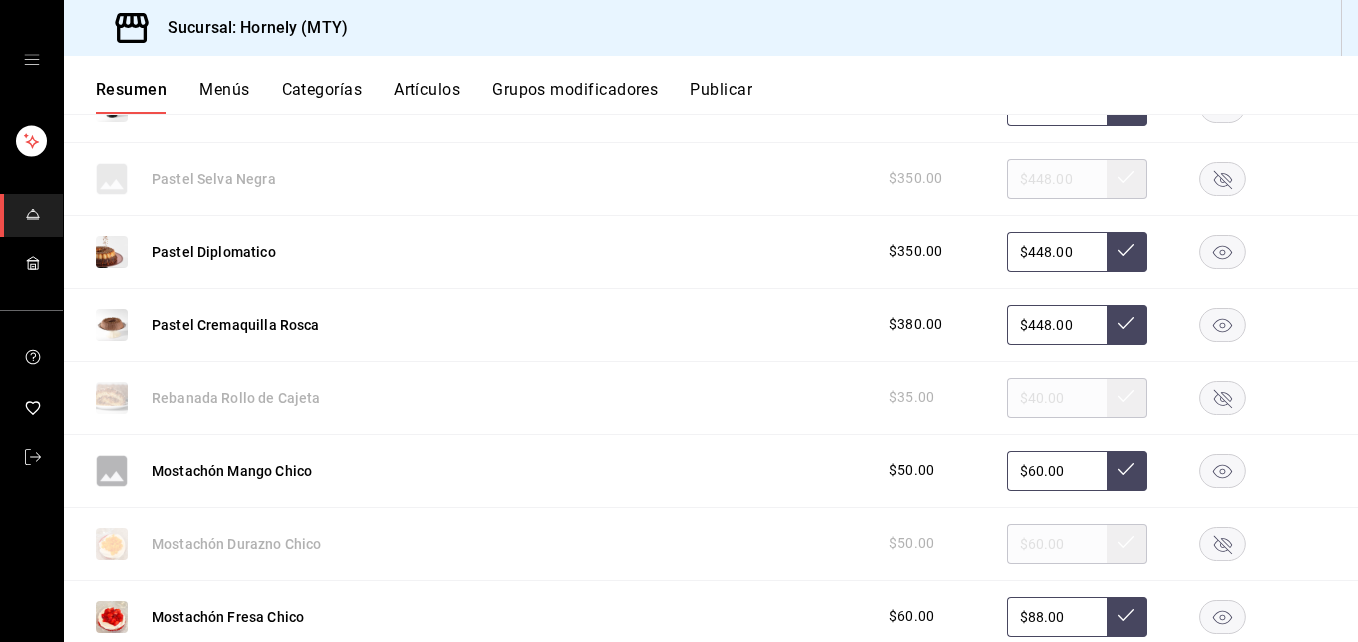 click 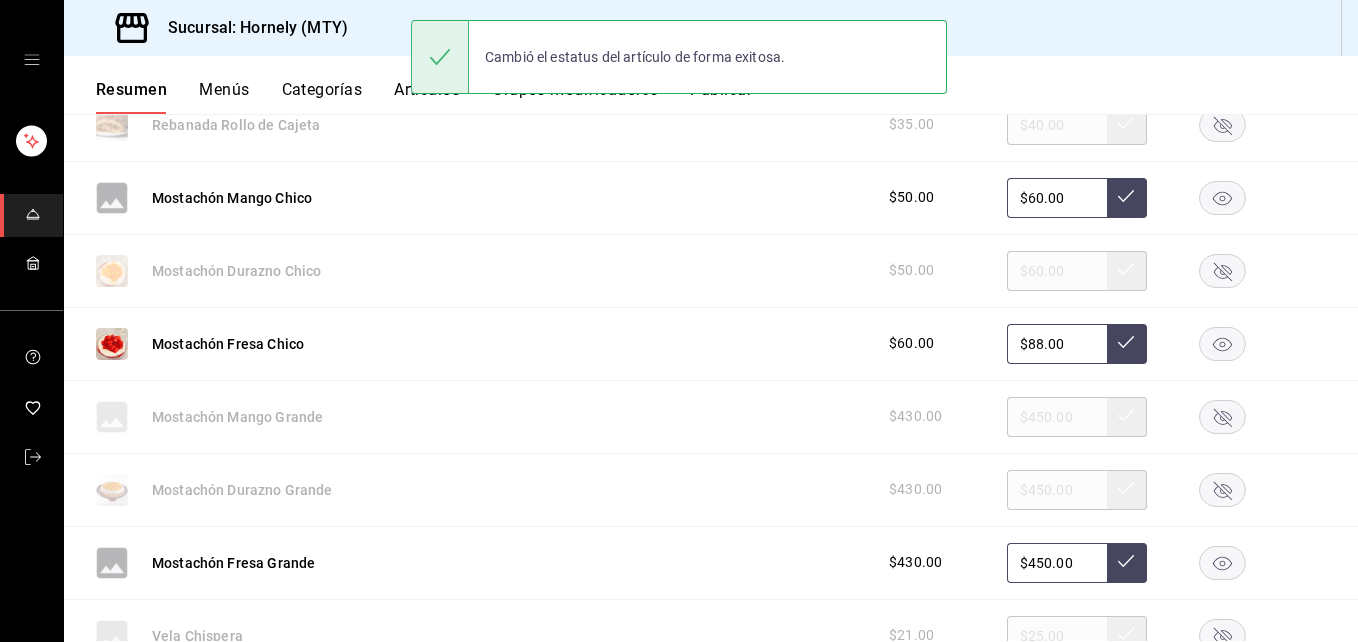 scroll, scrollTop: 8010, scrollLeft: 0, axis: vertical 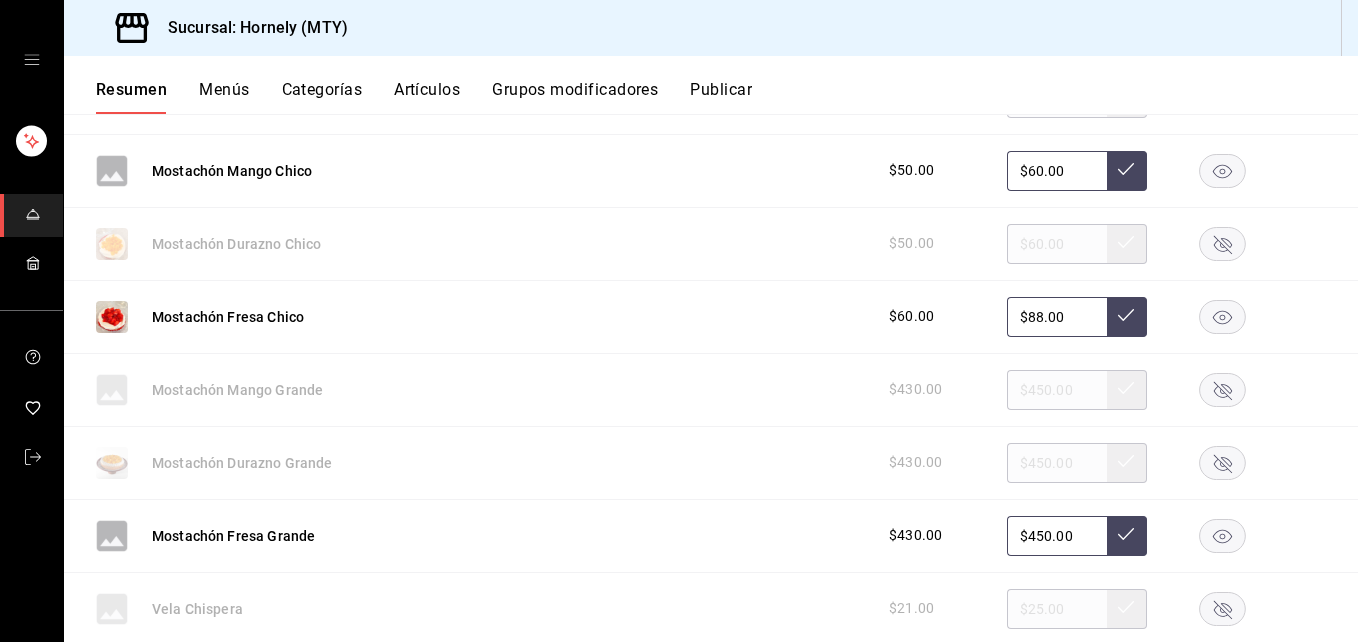 click 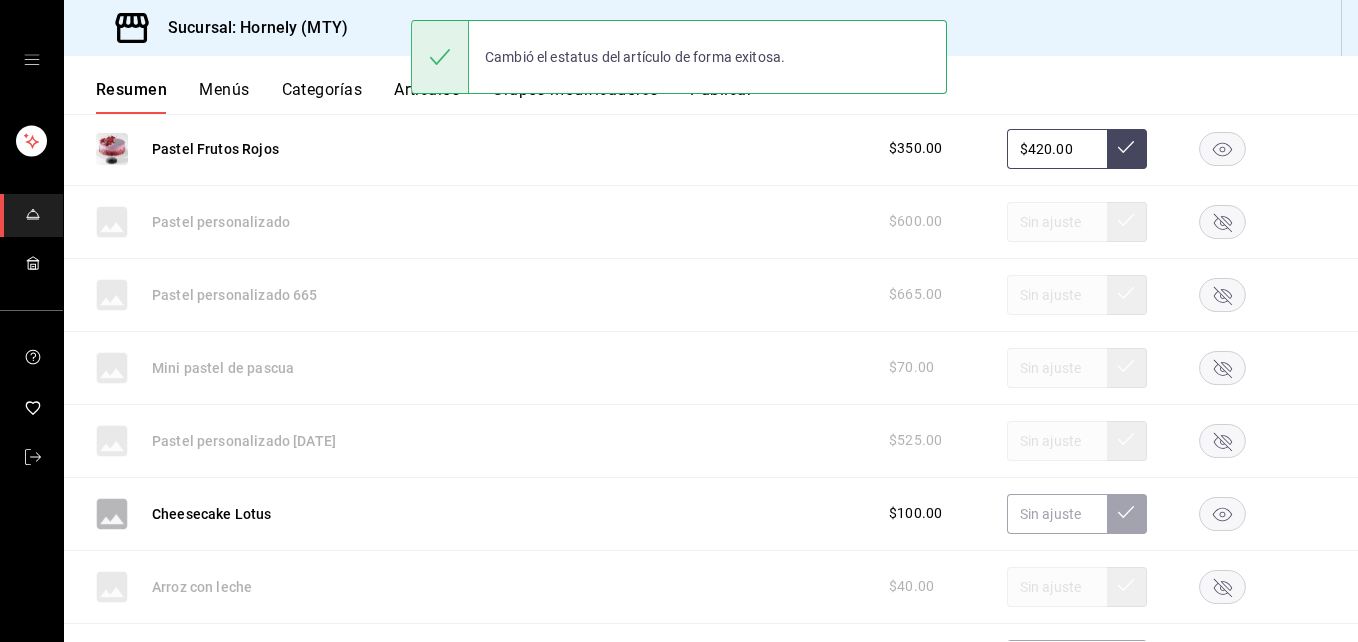 scroll, scrollTop: 8610, scrollLeft: 0, axis: vertical 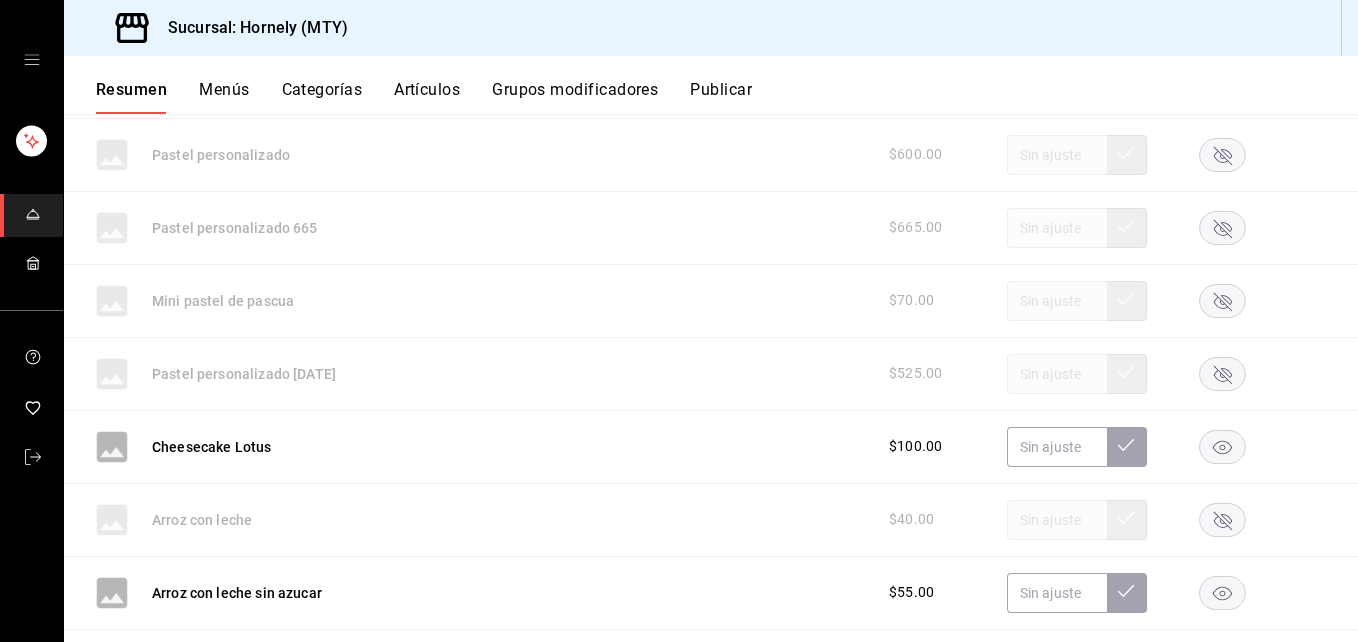 click 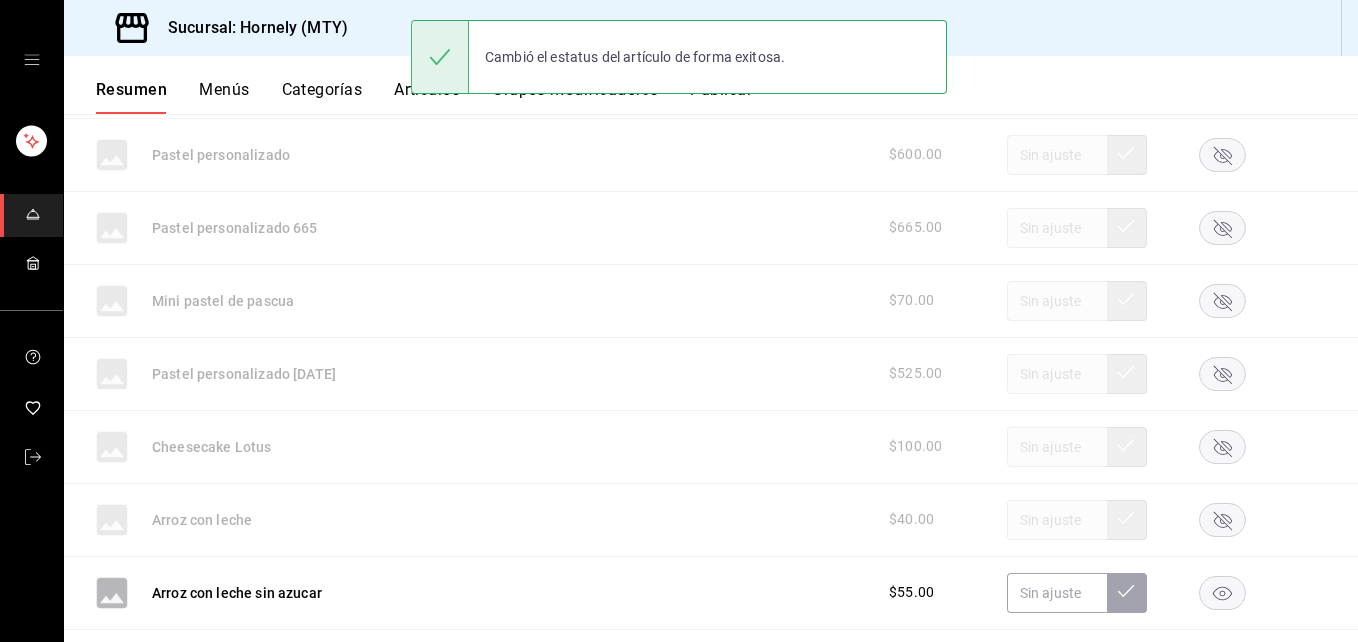 scroll, scrollTop: 8910, scrollLeft: 0, axis: vertical 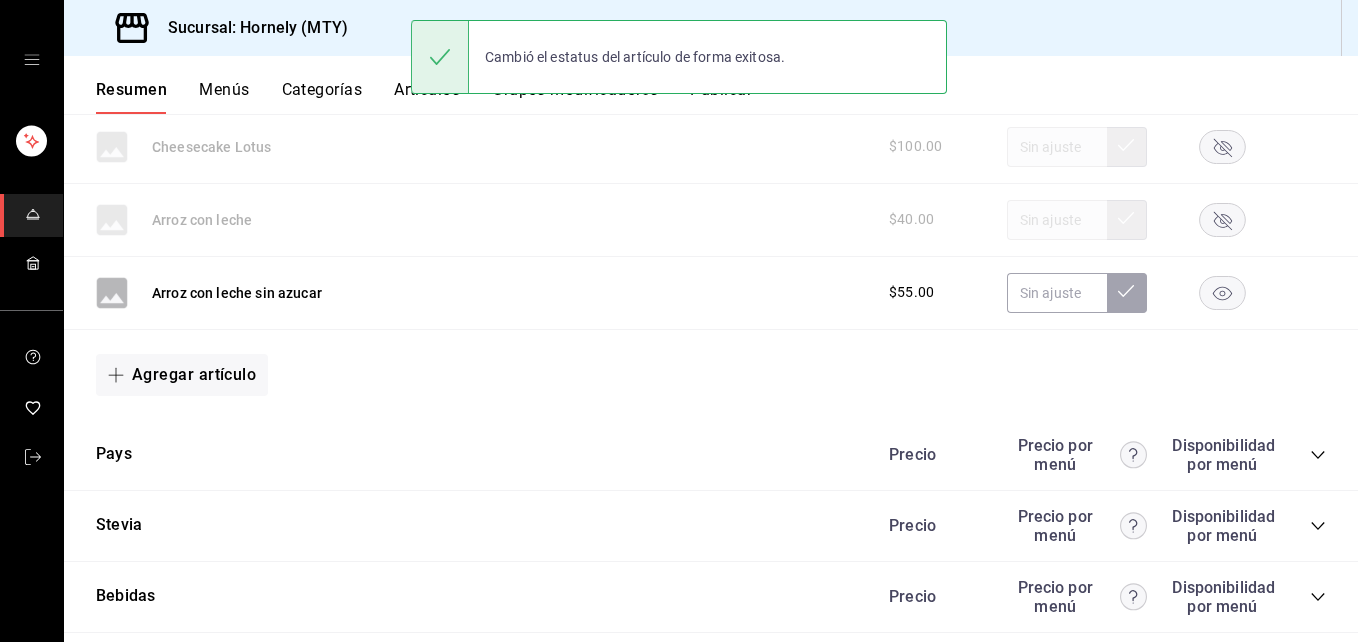 click 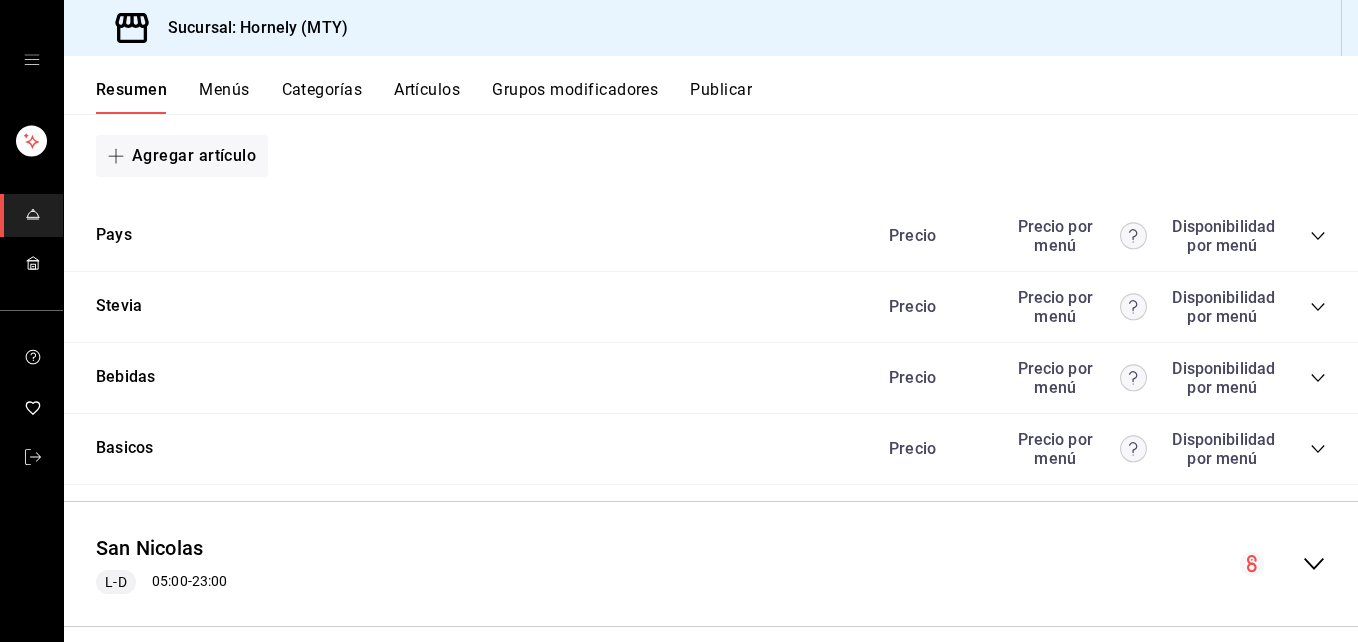 scroll, scrollTop: 9155, scrollLeft: 0, axis: vertical 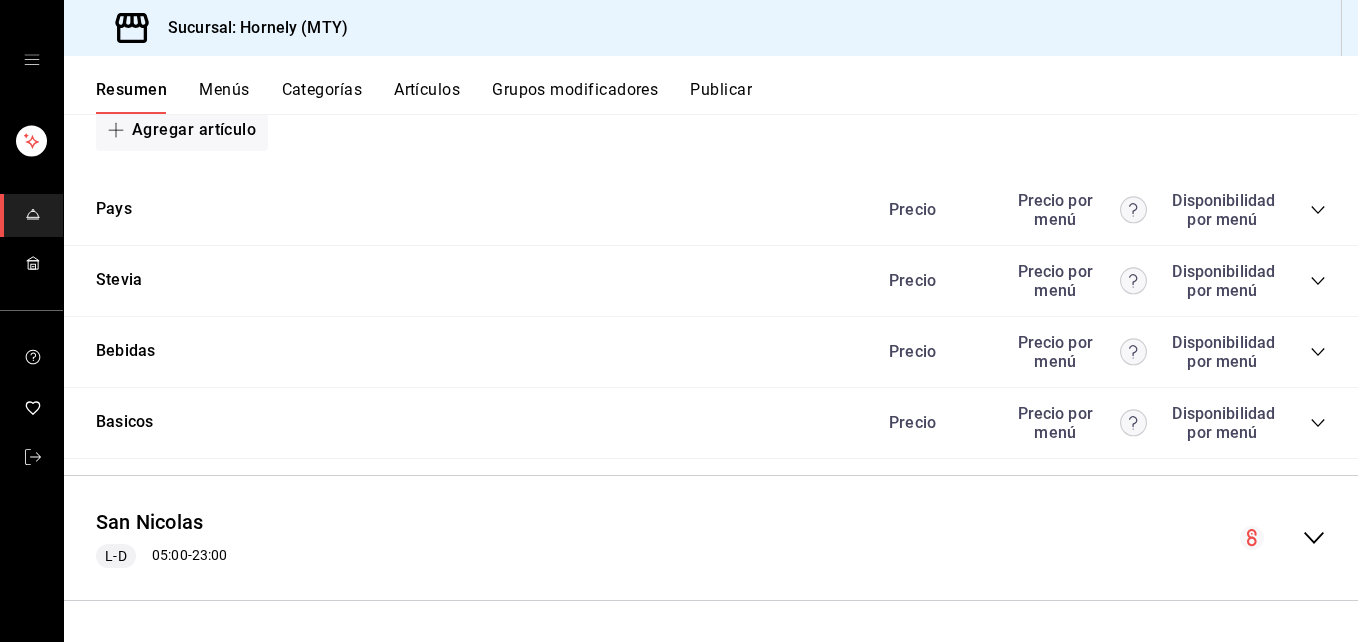 click 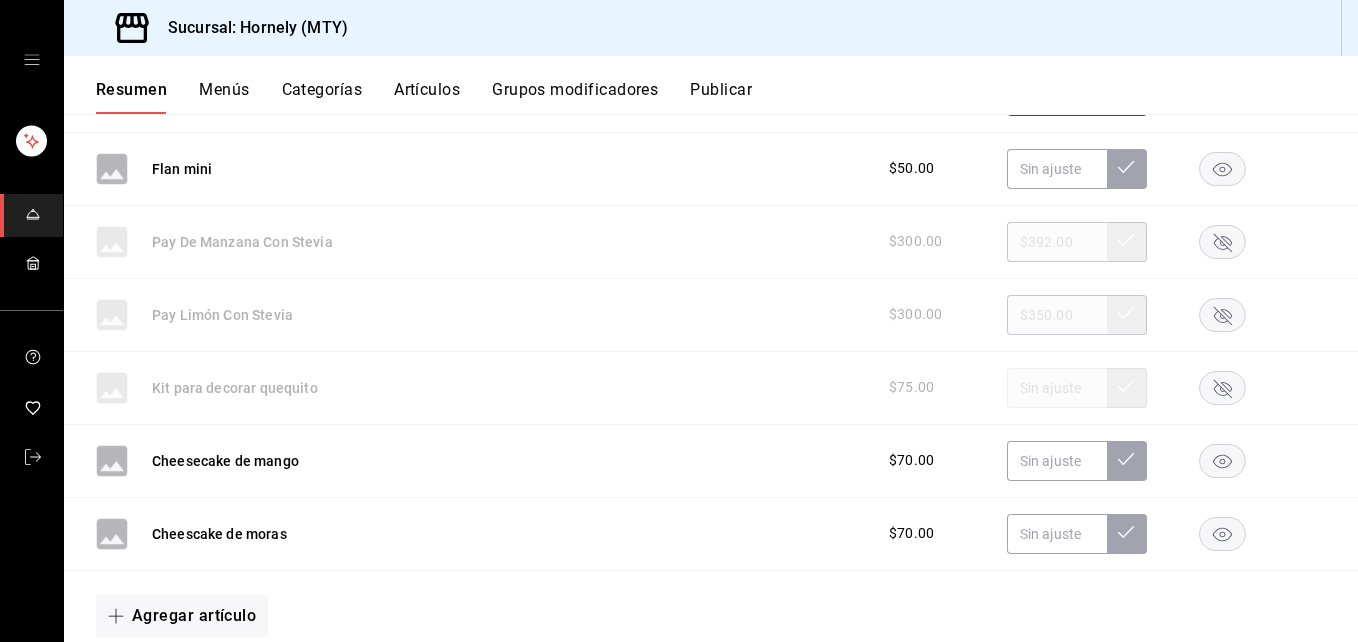 scroll, scrollTop: 10955, scrollLeft: 0, axis: vertical 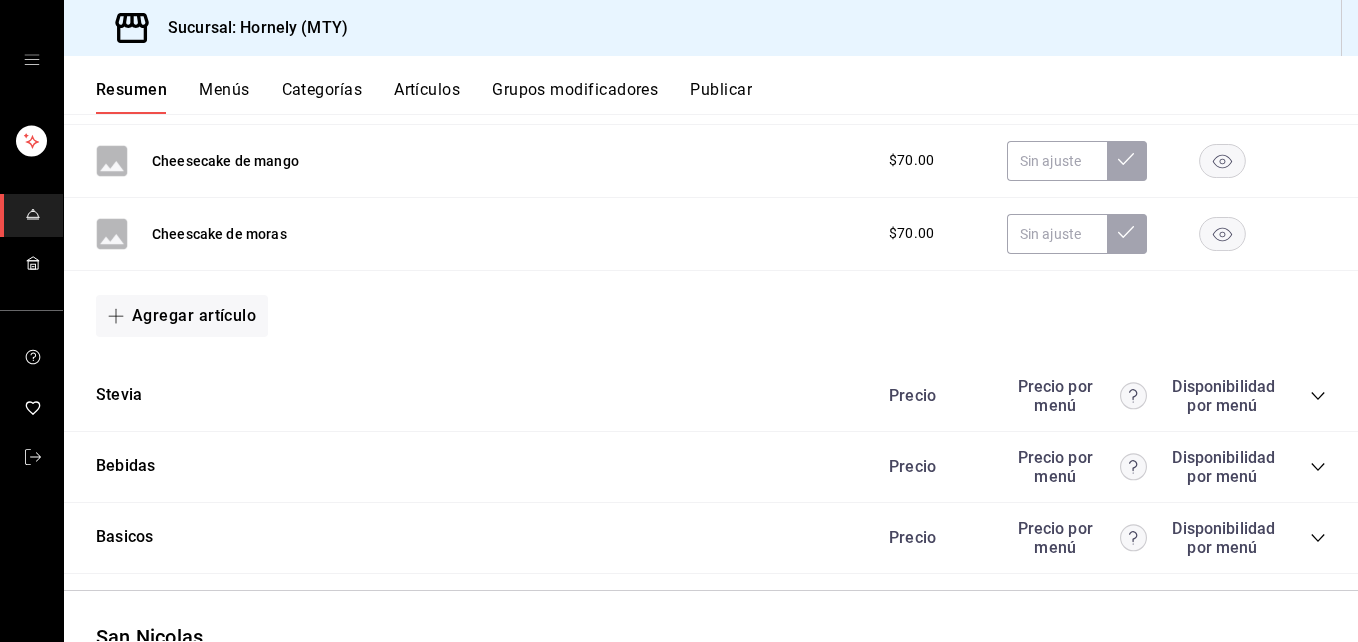 click 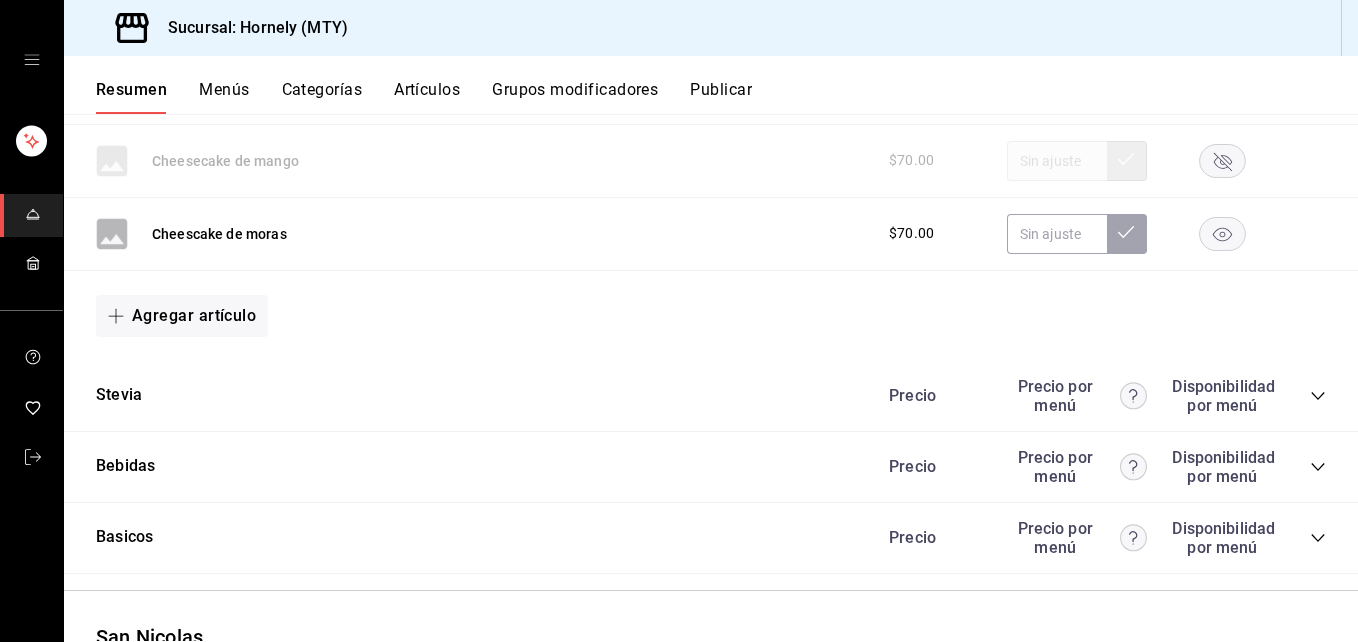 click 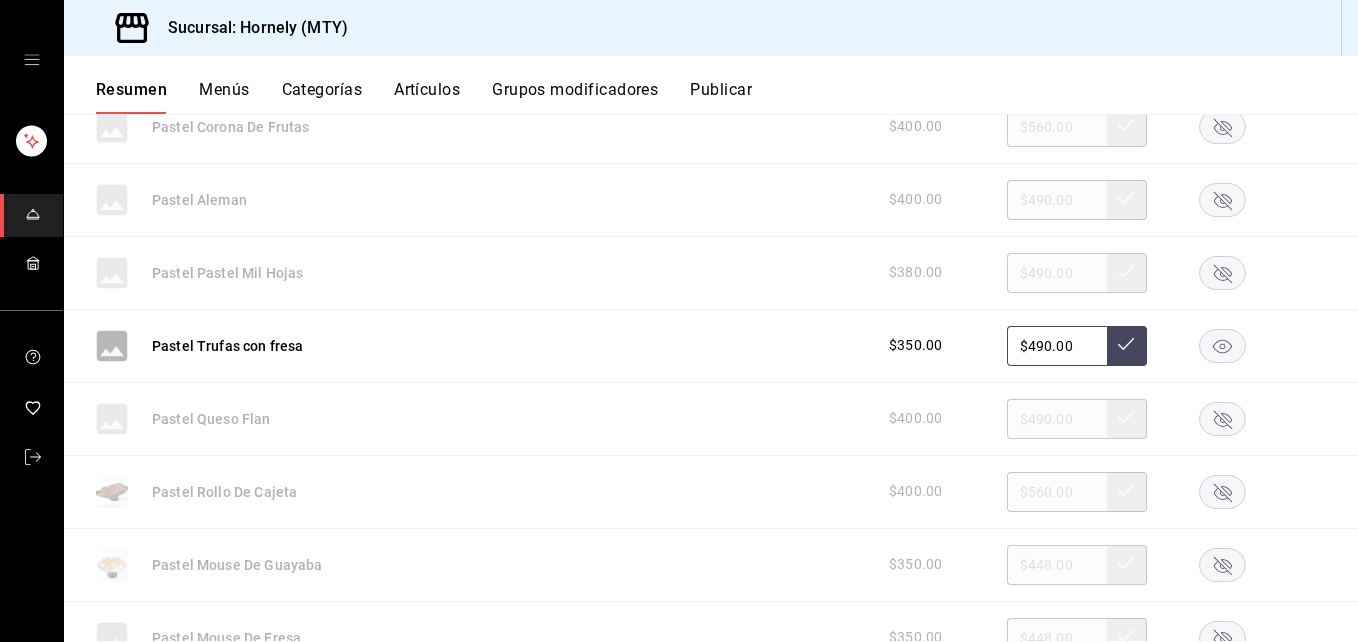 scroll, scrollTop: 6870, scrollLeft: 0, axis: vertical 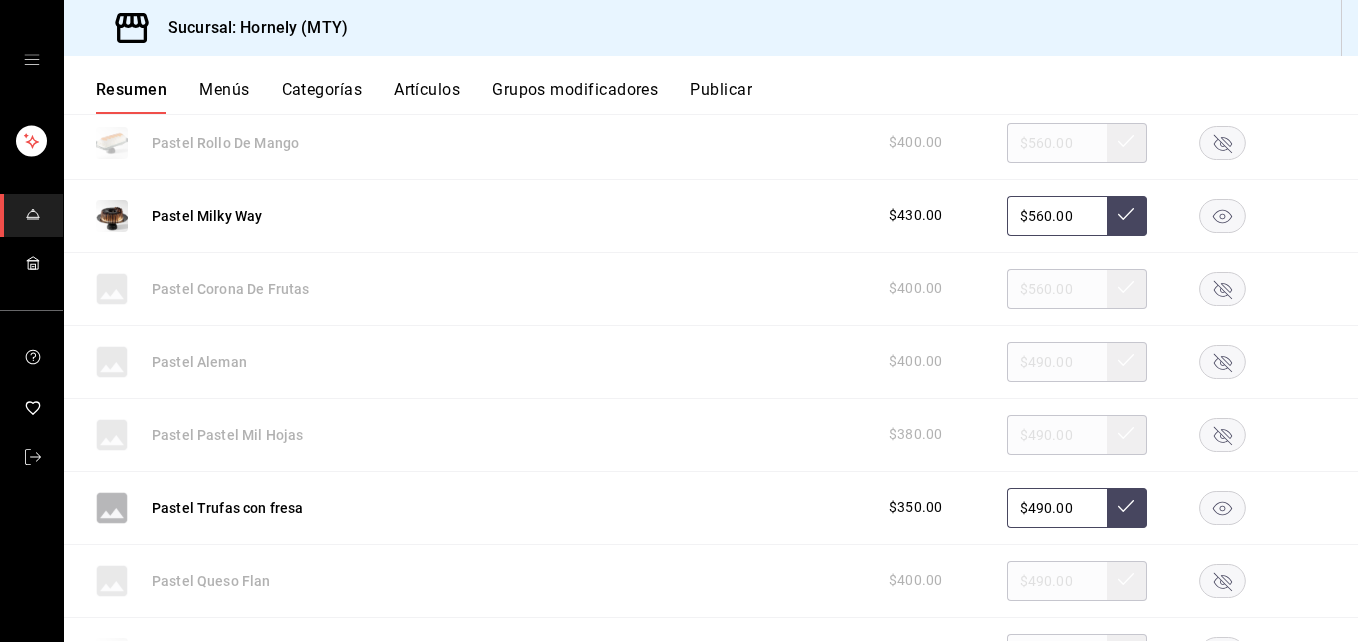 click on "Publicar" at bounding box center [721, 97] 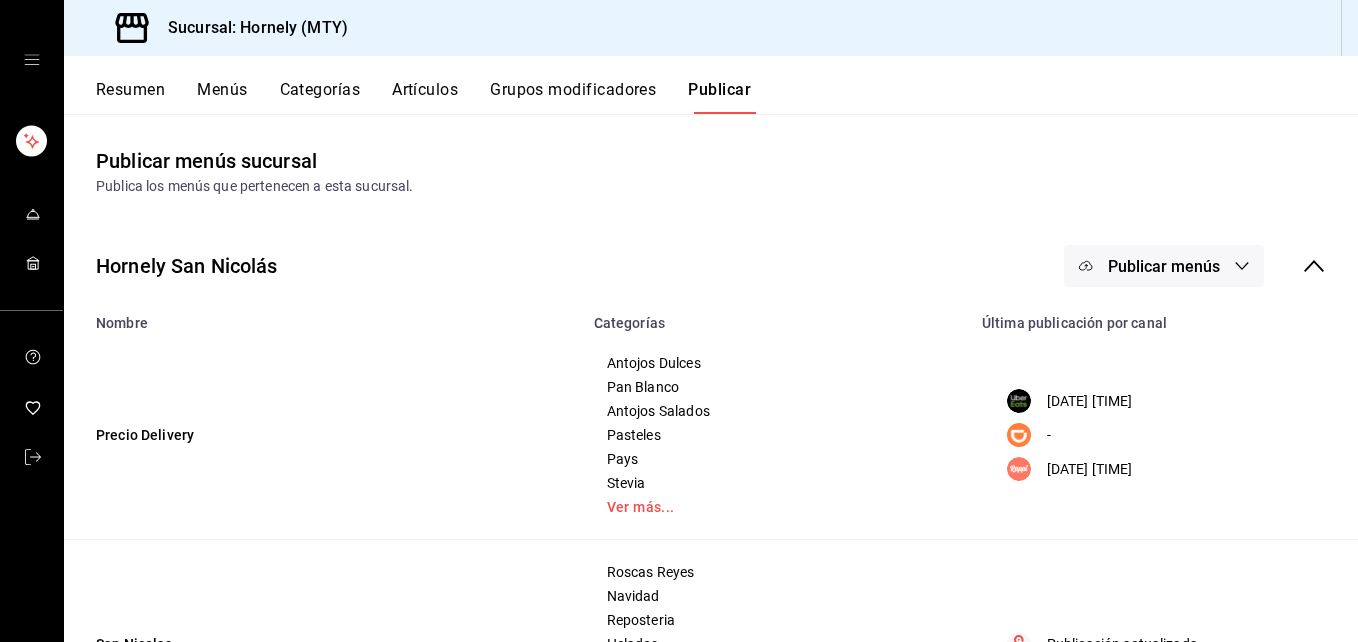 click on "Publicar menús" at bounding box center (1164, 266) 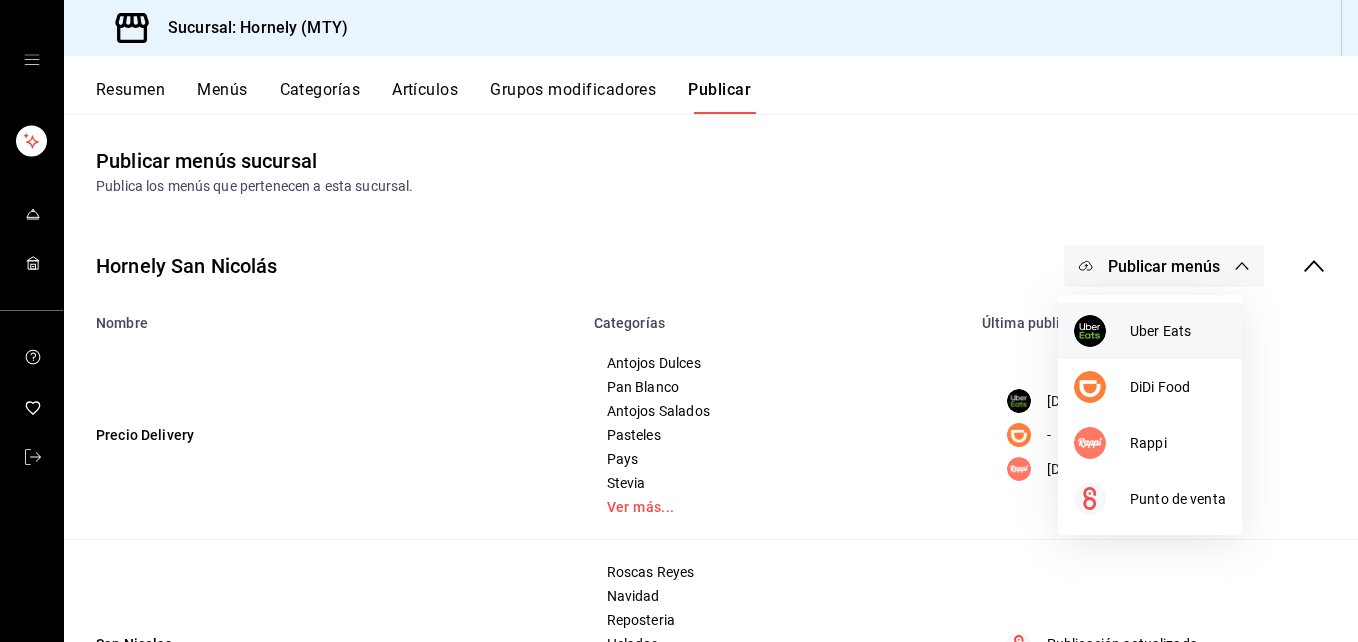 click at bounding box center [1102, 331] 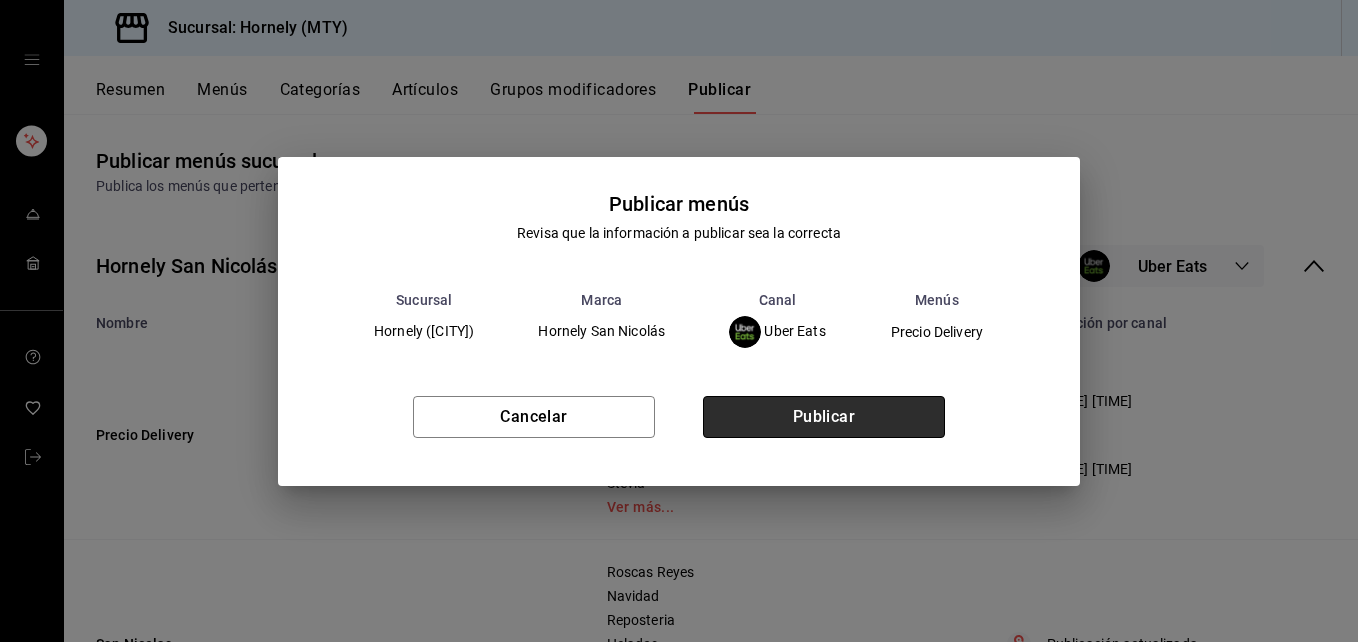 click on "Publicar" at bounding box center [824, 417] 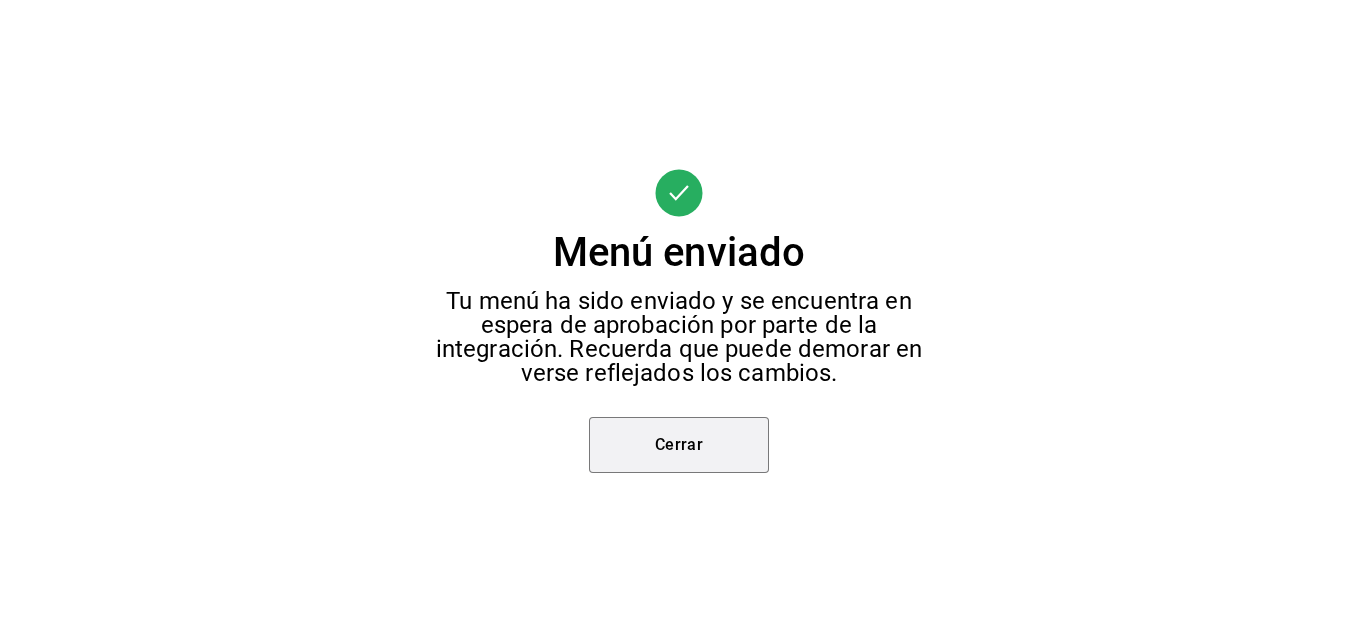 click on "Cerrar" at bounding box center (679, 445) 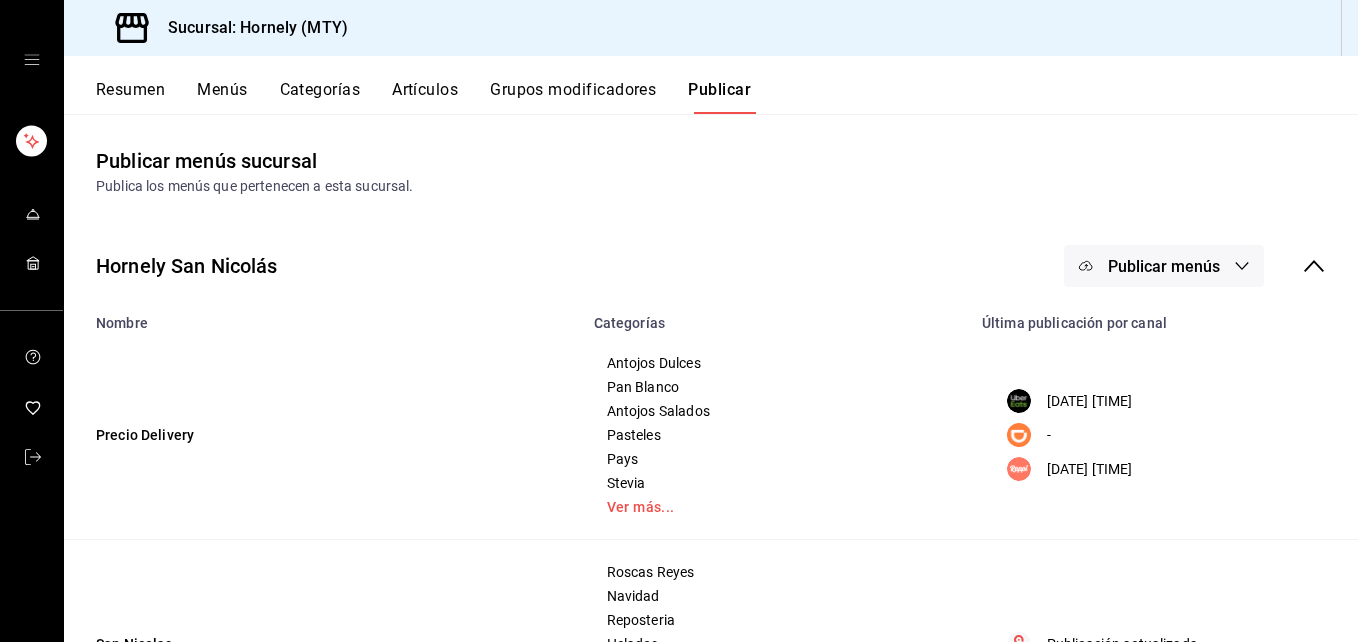 click on "Publicar menús" at bounding box center (1164, 266) 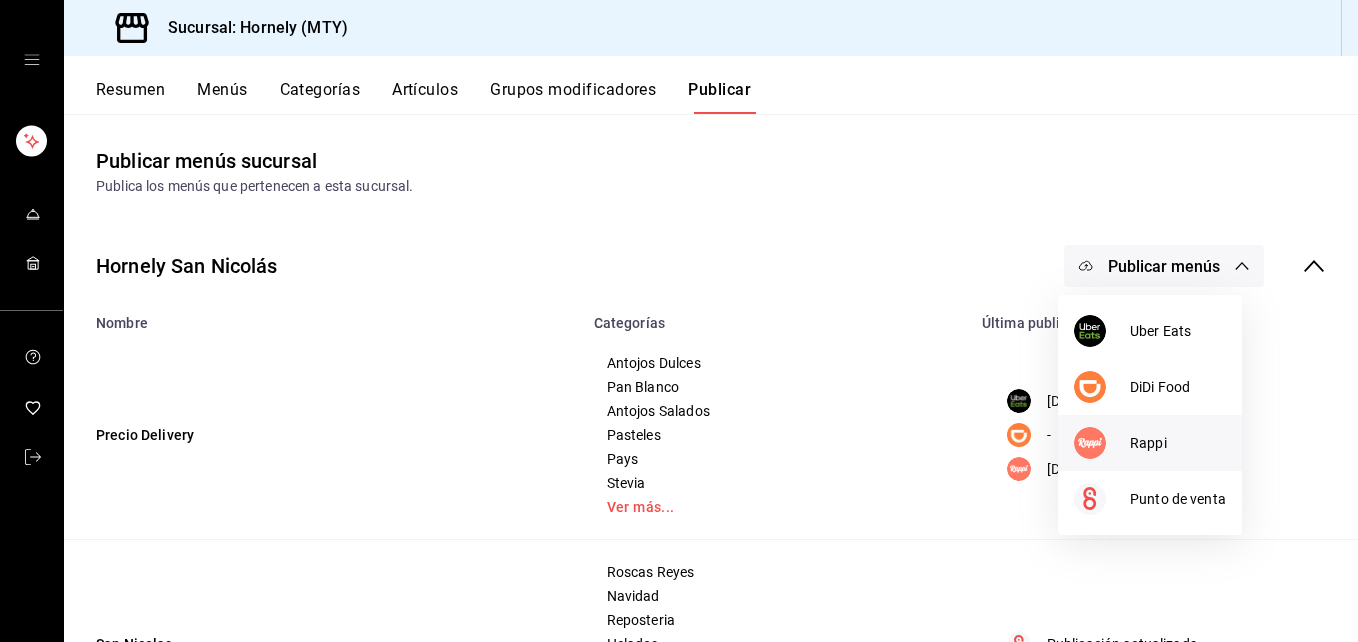 click at bounding box center [1102, 443] 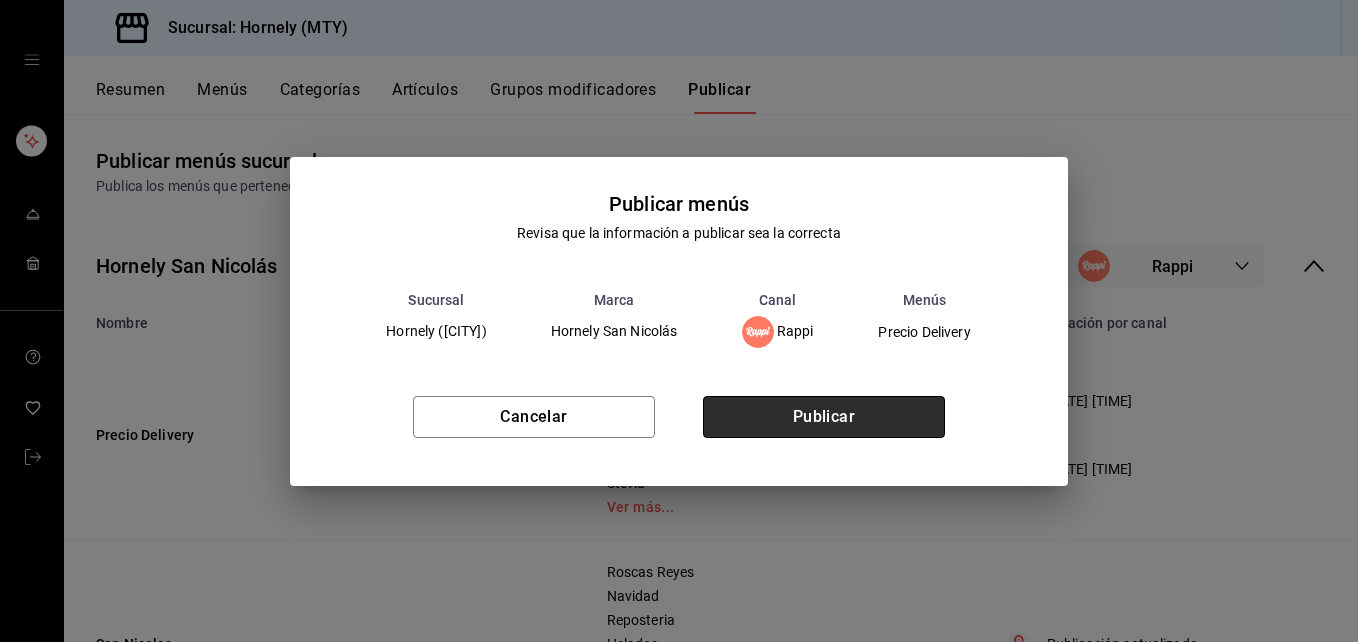 click on "Publicar" at bounding box center [824, 417] 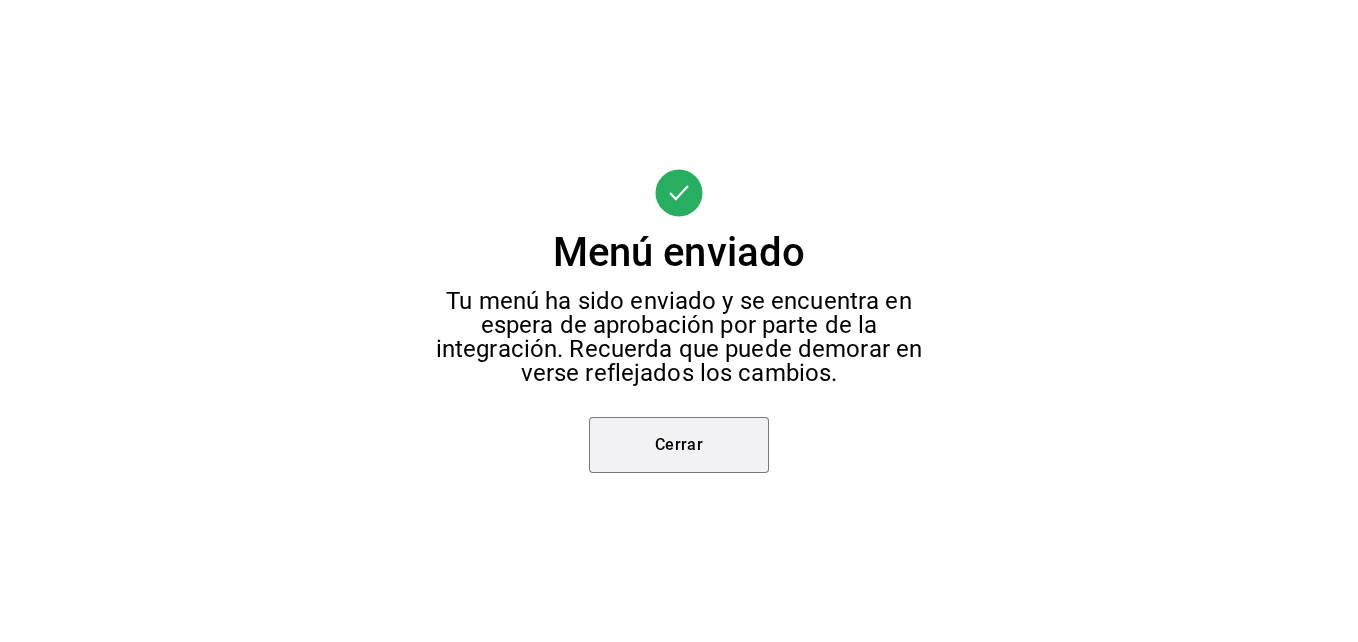 click on "Cerrar" at bounding box center [679, 445] 